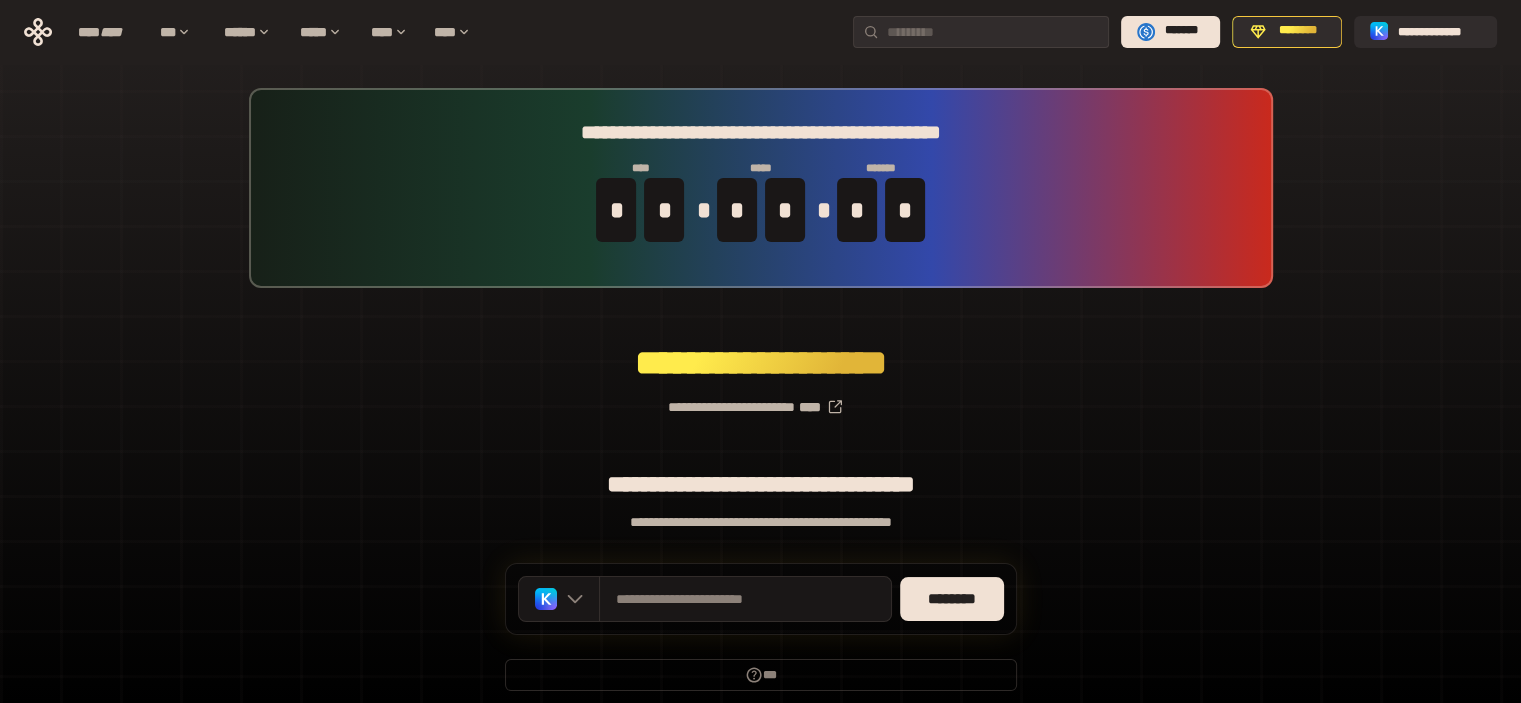 scroll, scrollTop: 79, scrollLeft: 0, axis: vertical 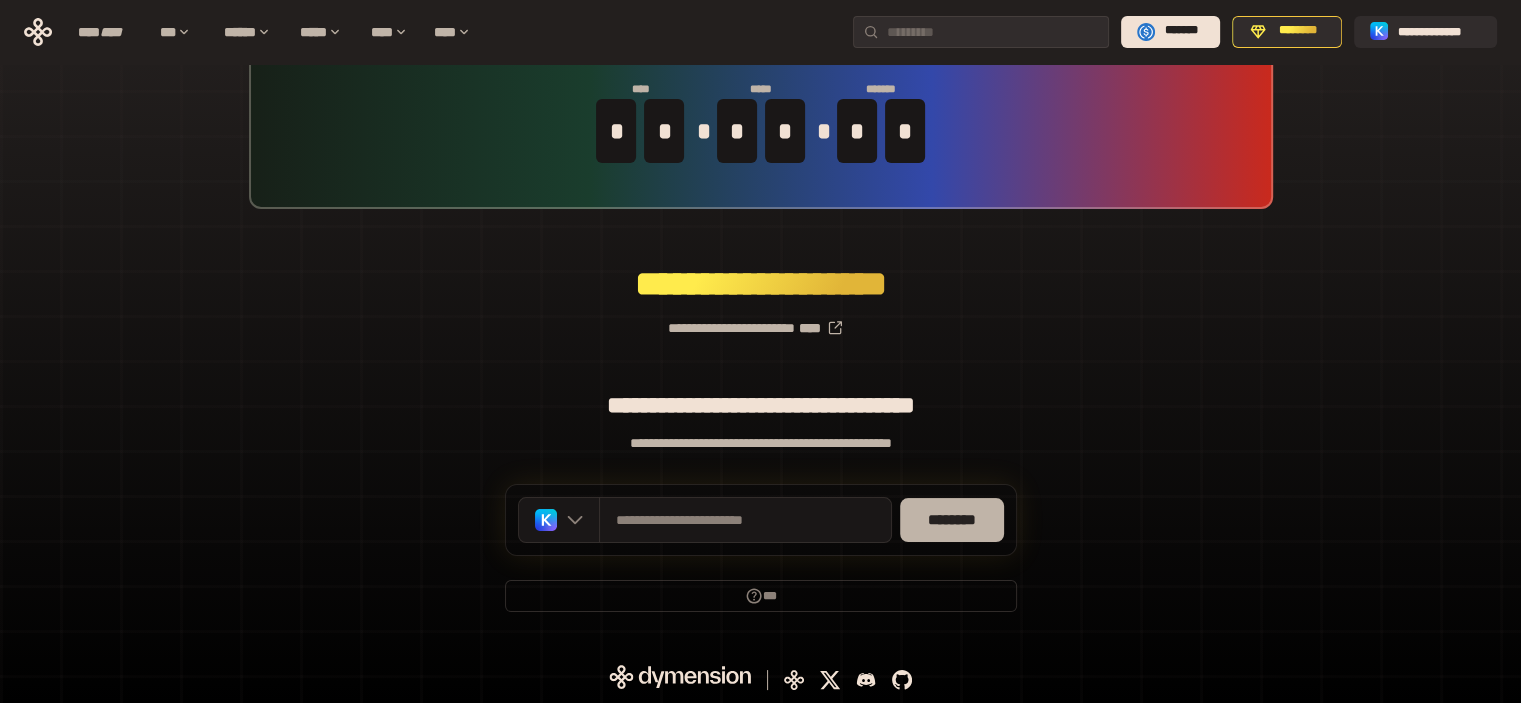 click on "********" at bounding box center [952, 520] 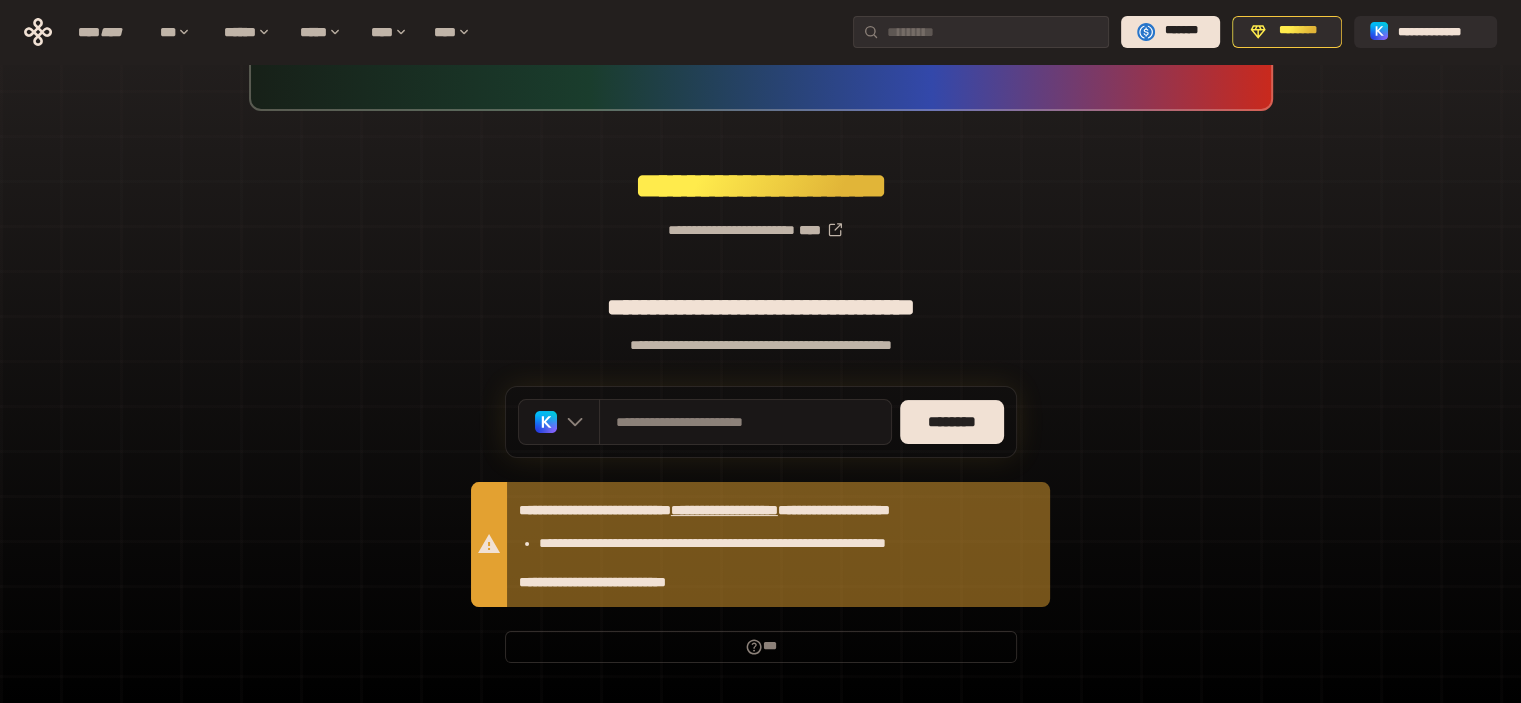 scroll, scrollTop: 228, scrollLeft: 0, axis: vertical 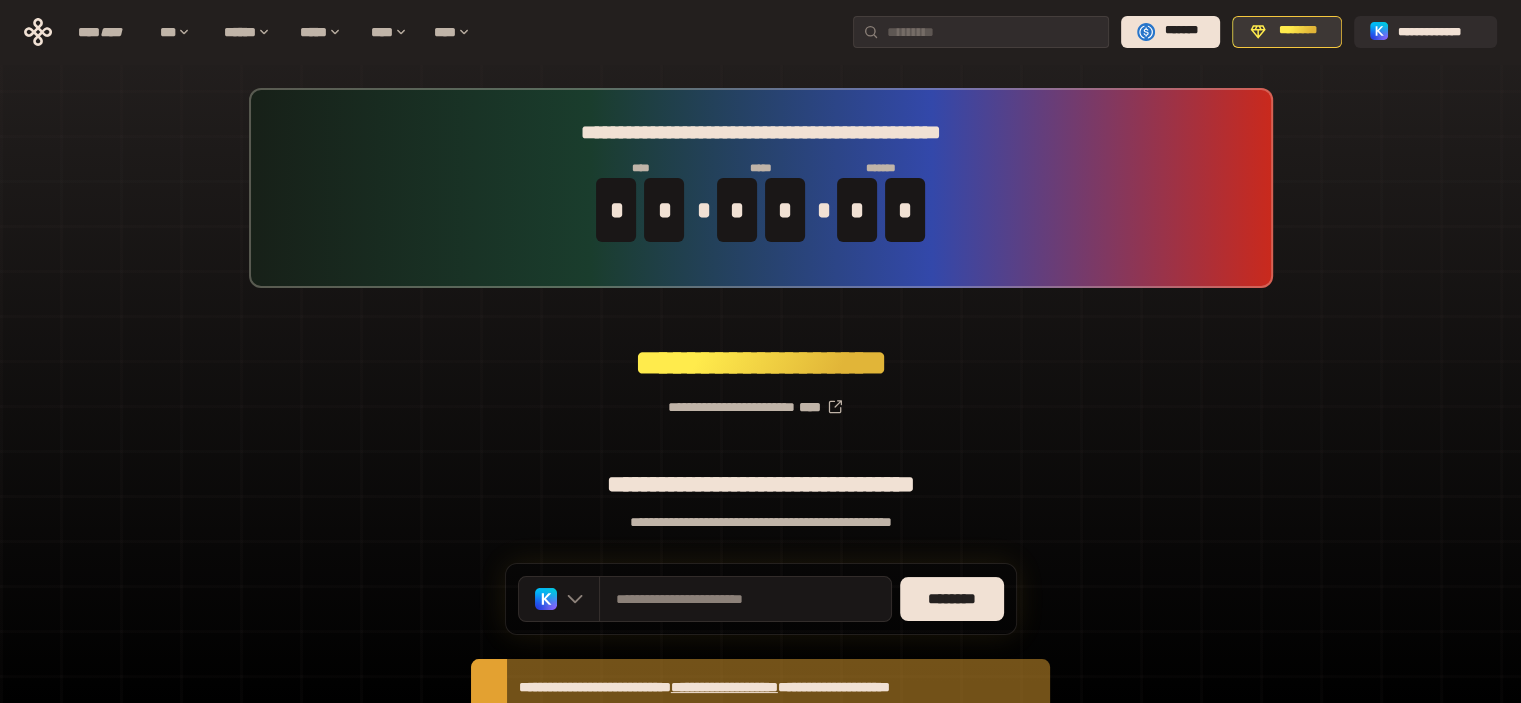 click on "********" at bounding box center (1298, 31) 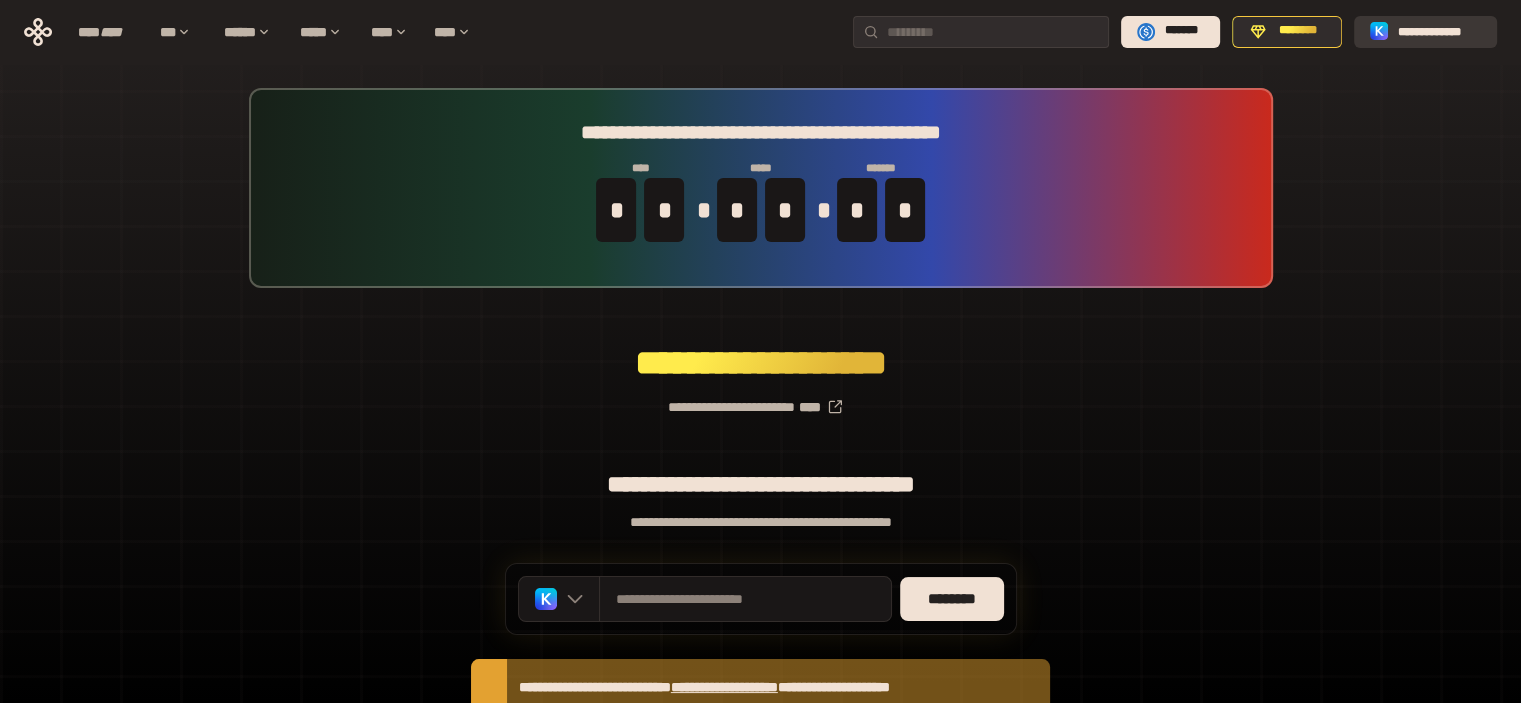 click on "**********" at bounding box center [1439, 31] 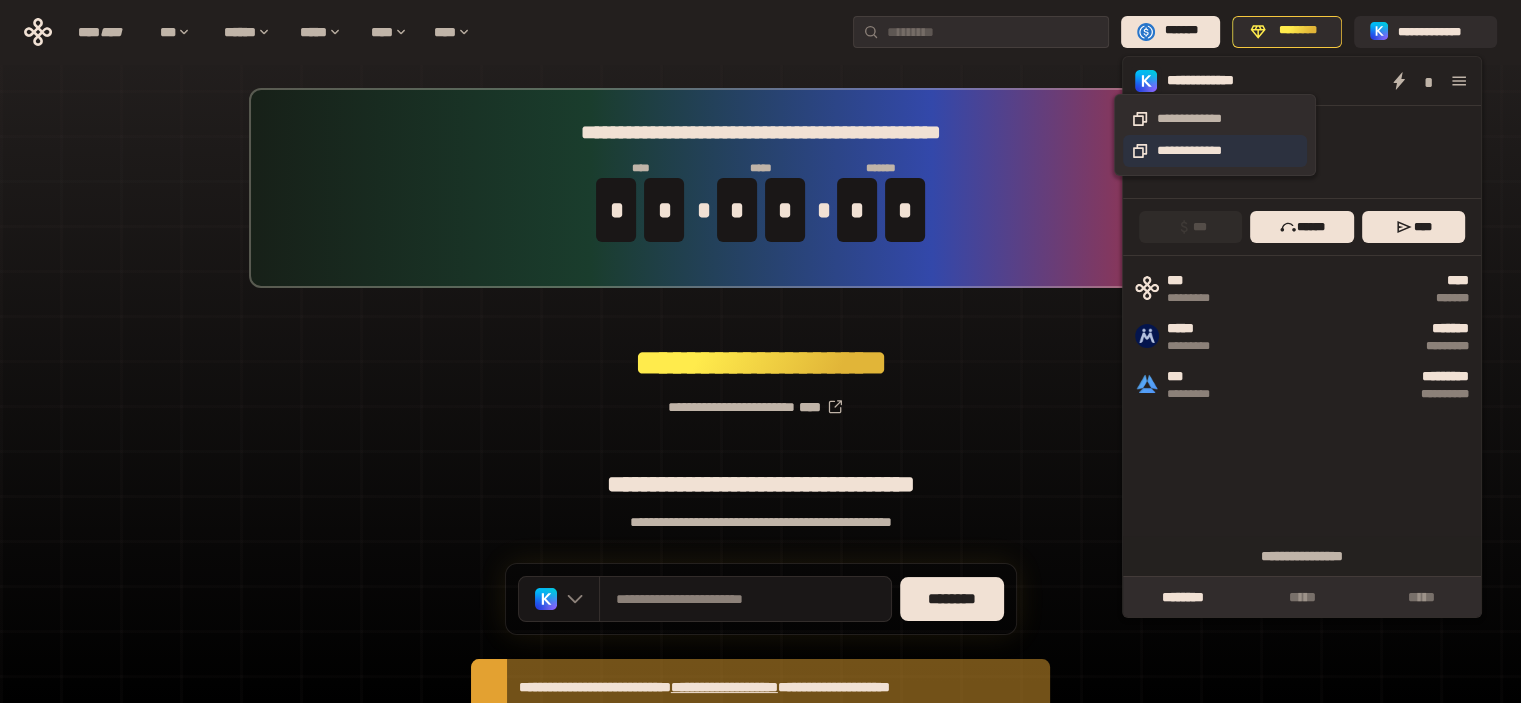 click on "**********" at bounding box center (1215, 151) 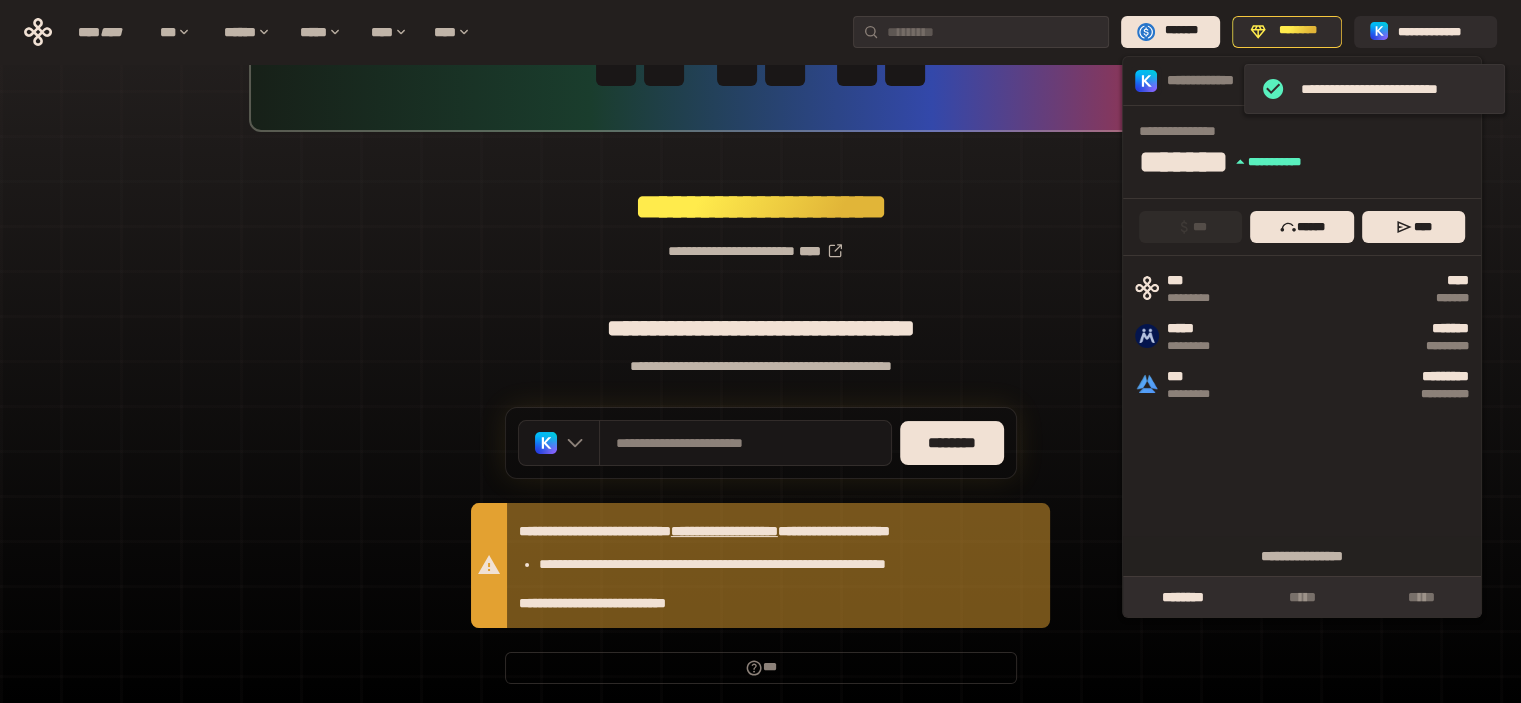 scroll, scrollTop: 200, scrollLeft: 0, axis: vertical 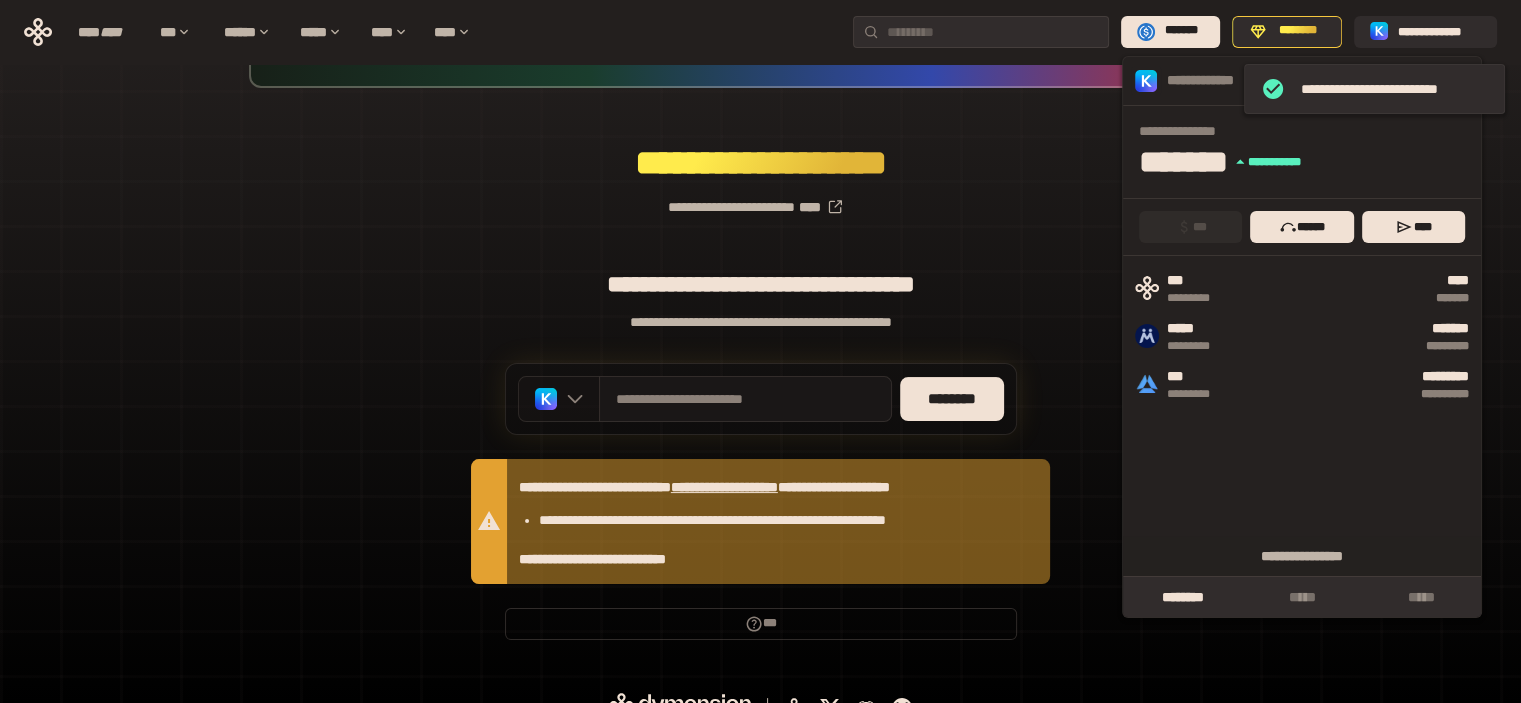 click 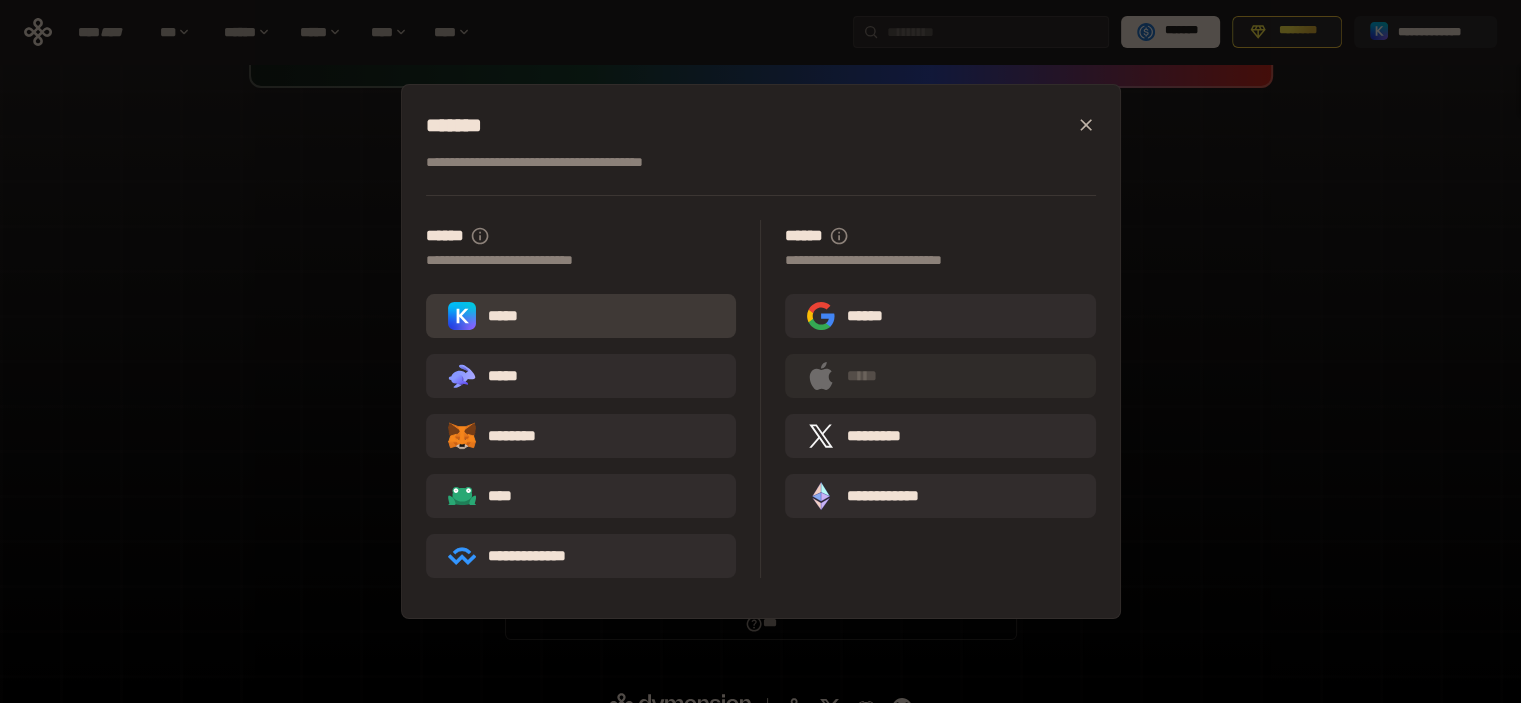 click on "*****" at bounding box center [581, 316] 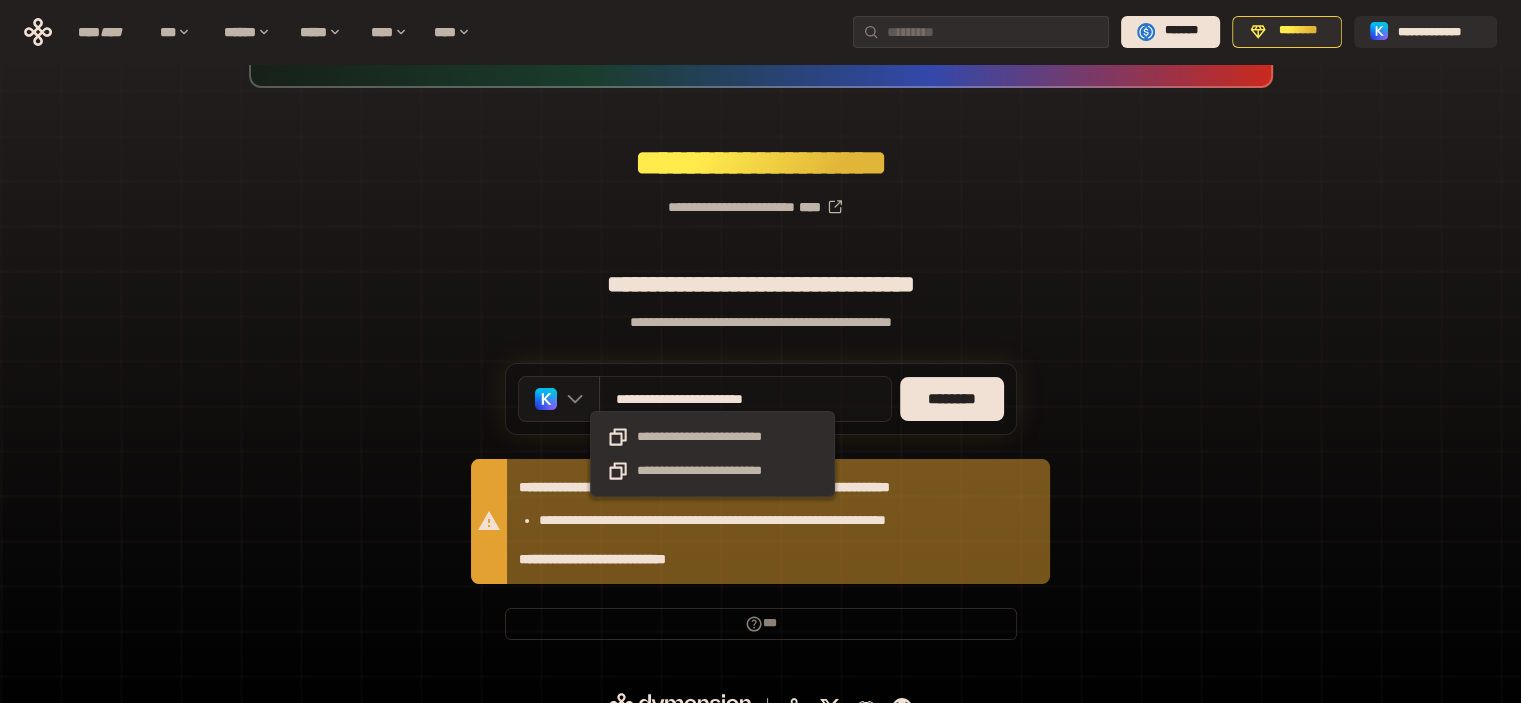 click on "**********" at bounding box center [714, 399] 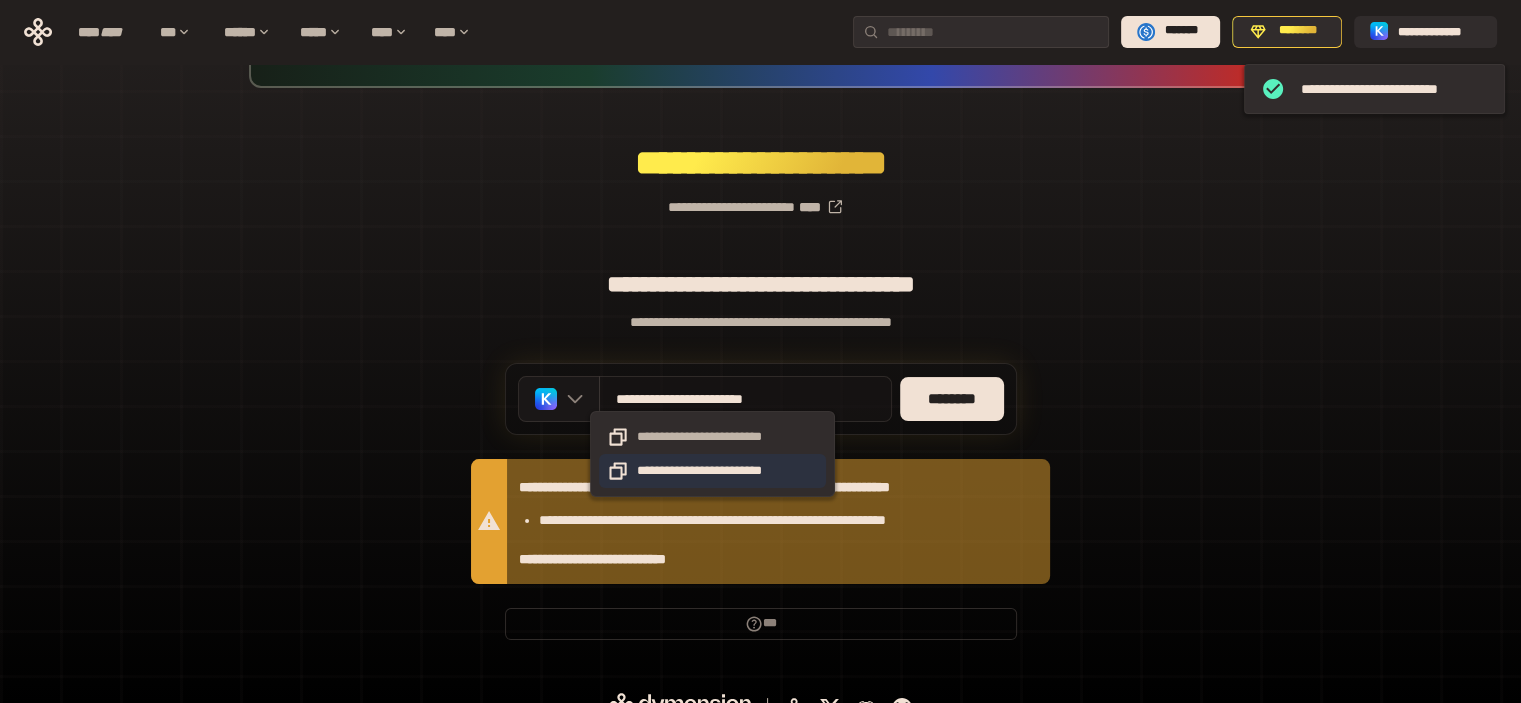 click on "**********" at bounding box center [712, 471] 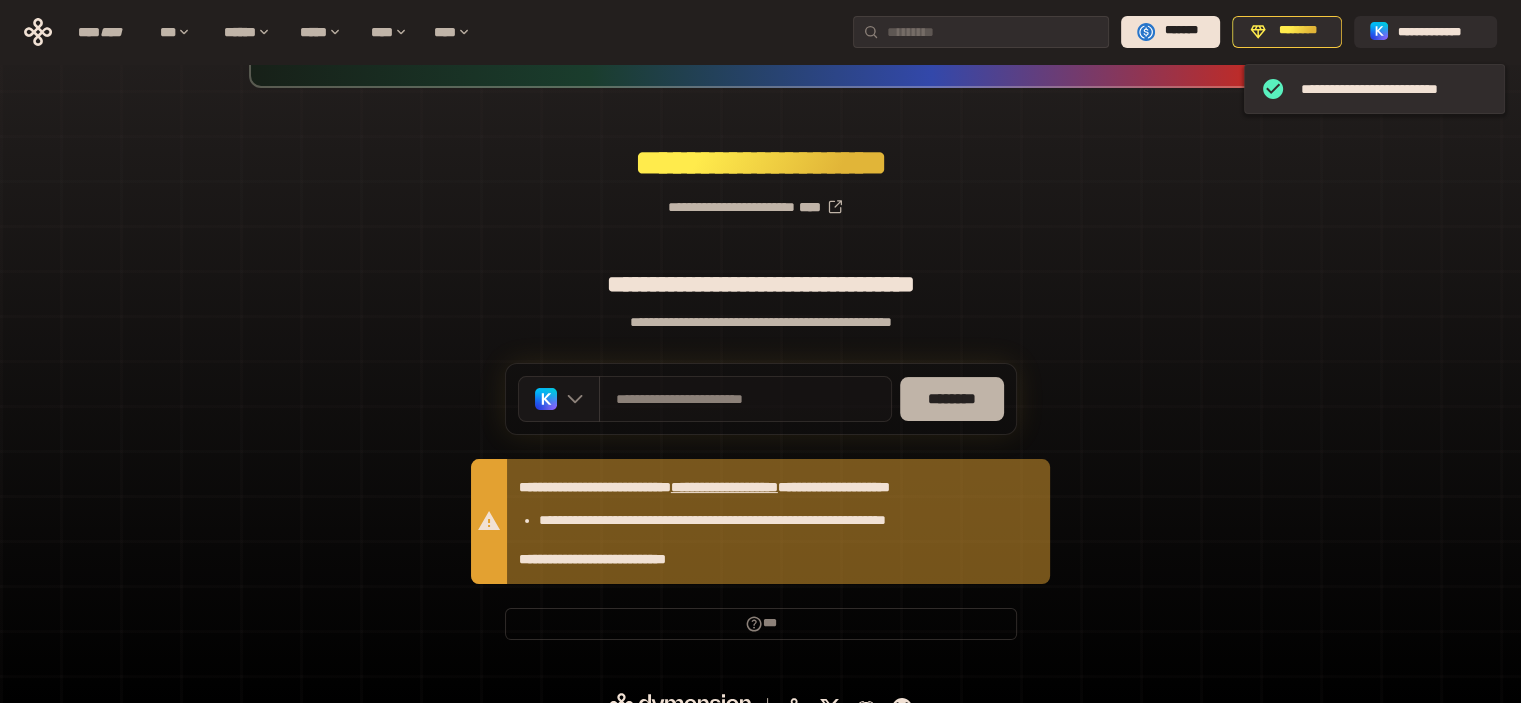 click on "********" at bounding box center (952, 399) 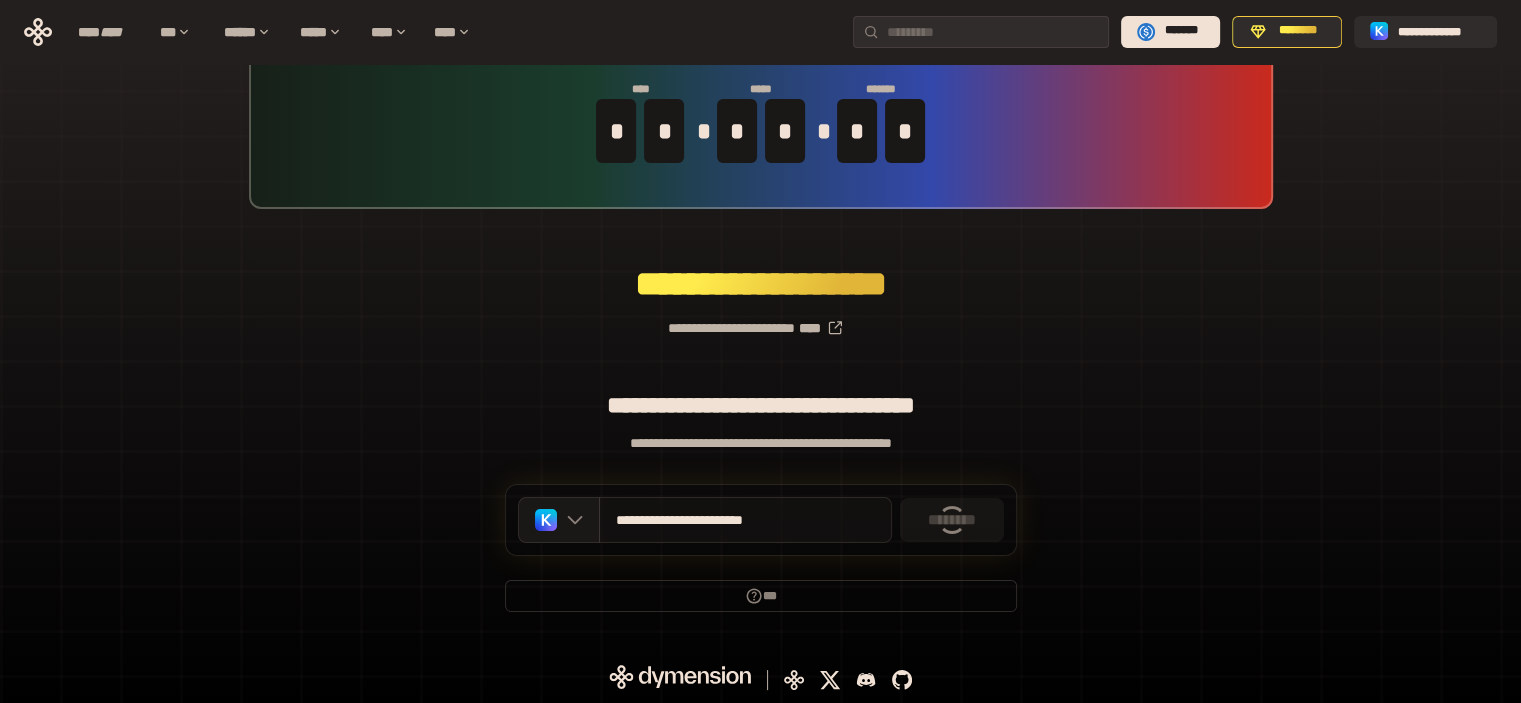 scroll, scrollTop: 200, scrollLeft: 0, axis: vertical 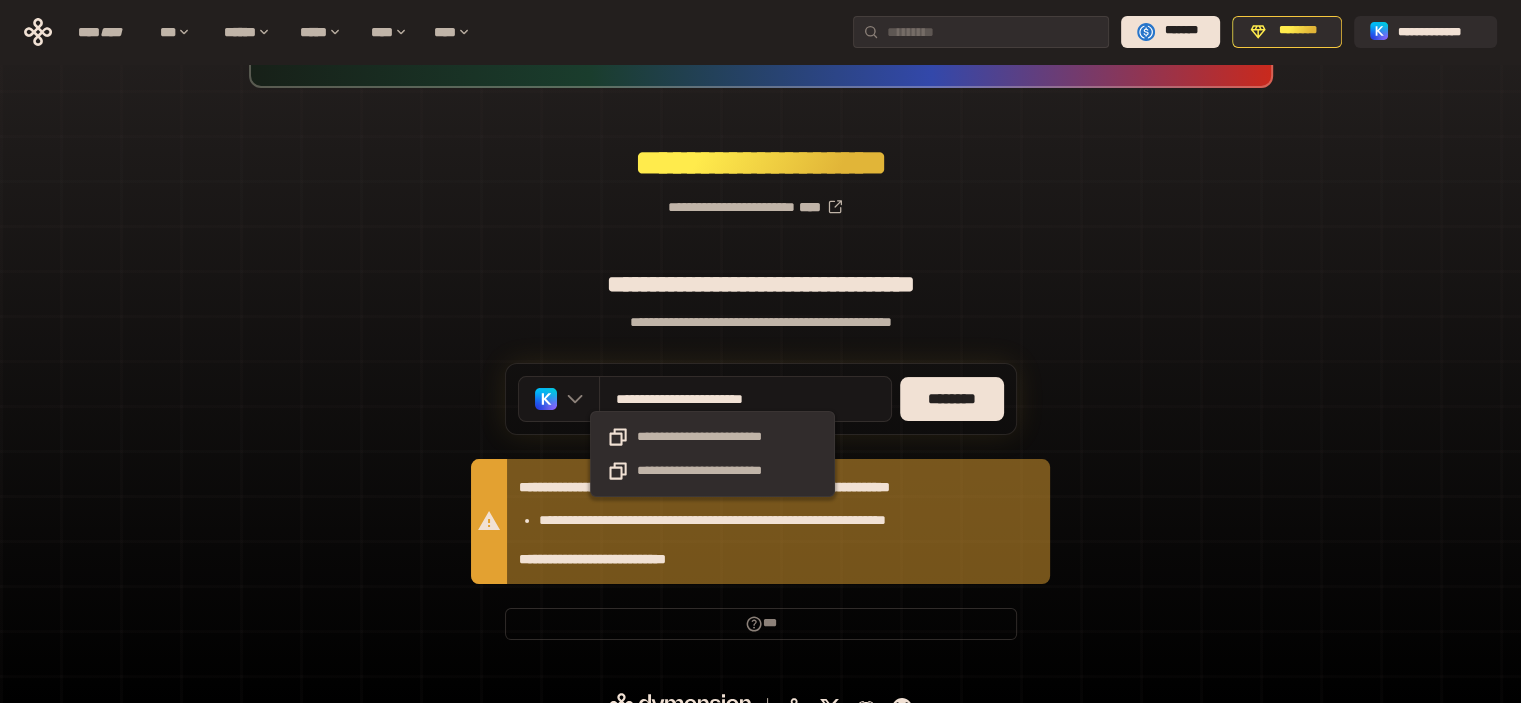 drag, startPoint x: 640, startPoint y: 397, endPoint x: 672, endPoint y: 464, distance: 74.24958 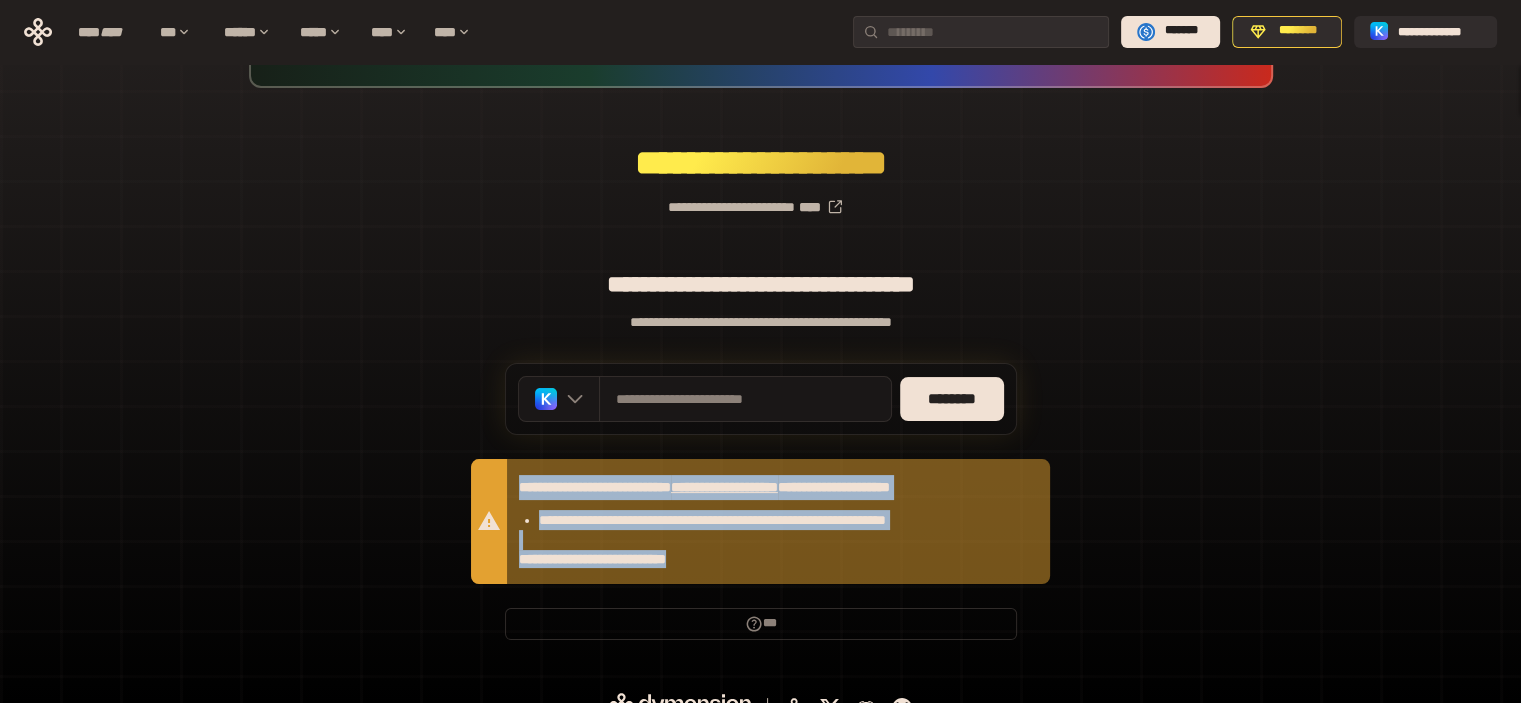 drag, startPoint x: 712, startPoint y: 556, endPoint x: 521, endPoint y: 474, distance: 207.85812 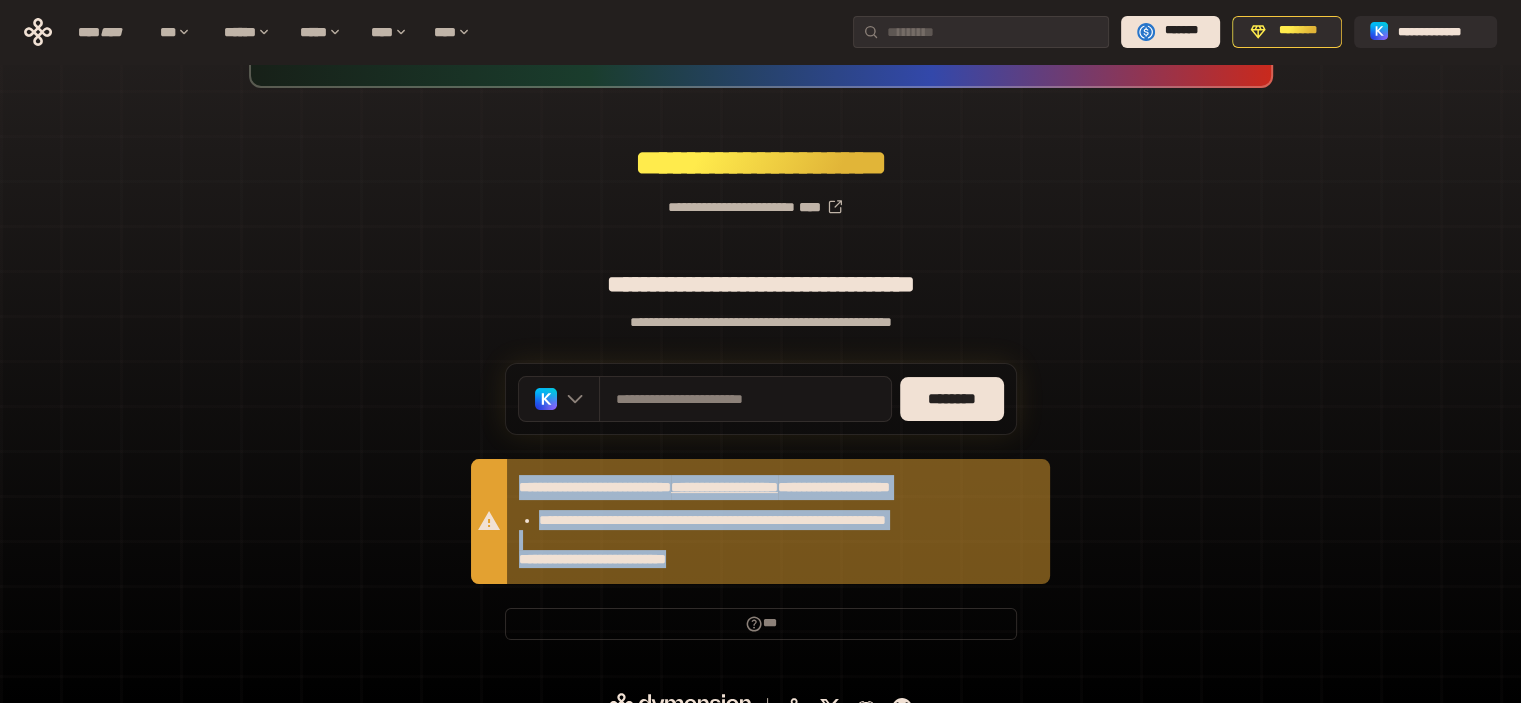 copy on "**********" 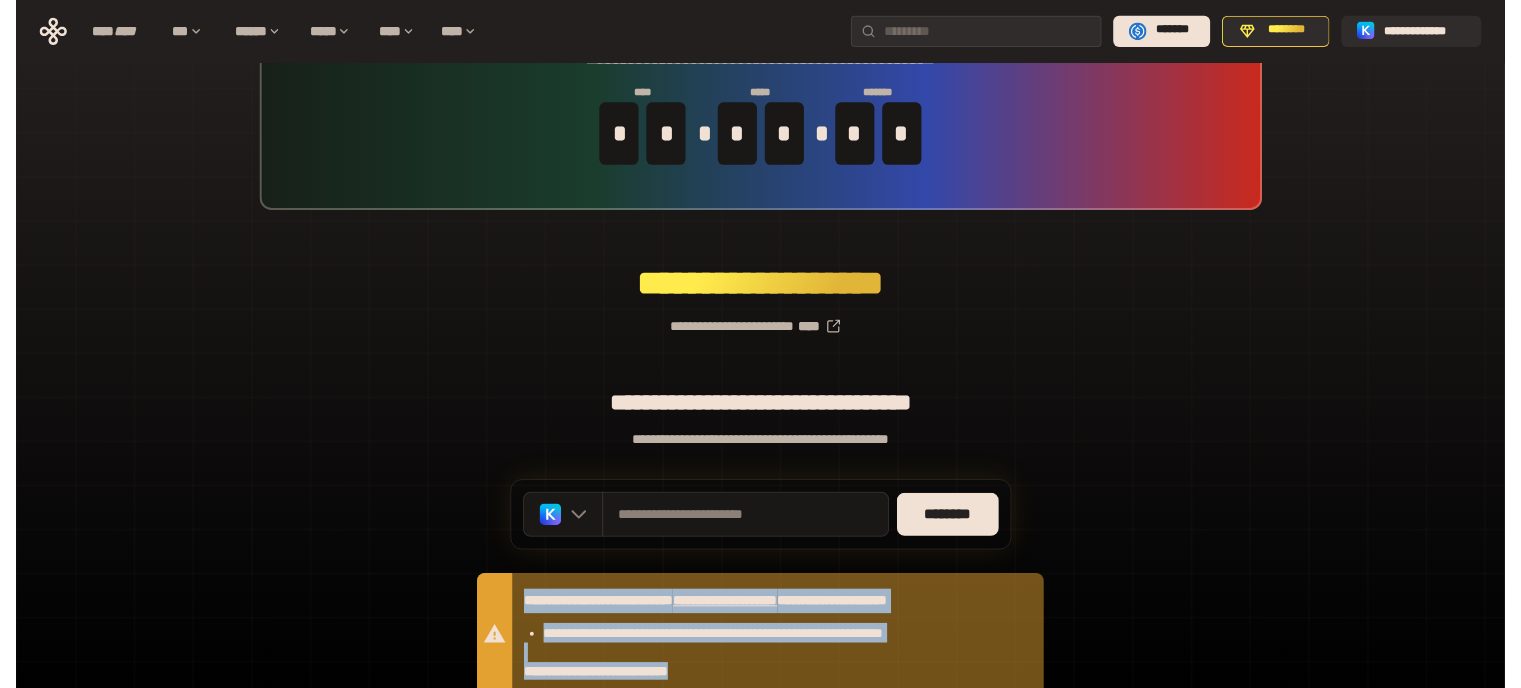 scroll, scrollTop: 0, scrollLeft: 0, axis: both 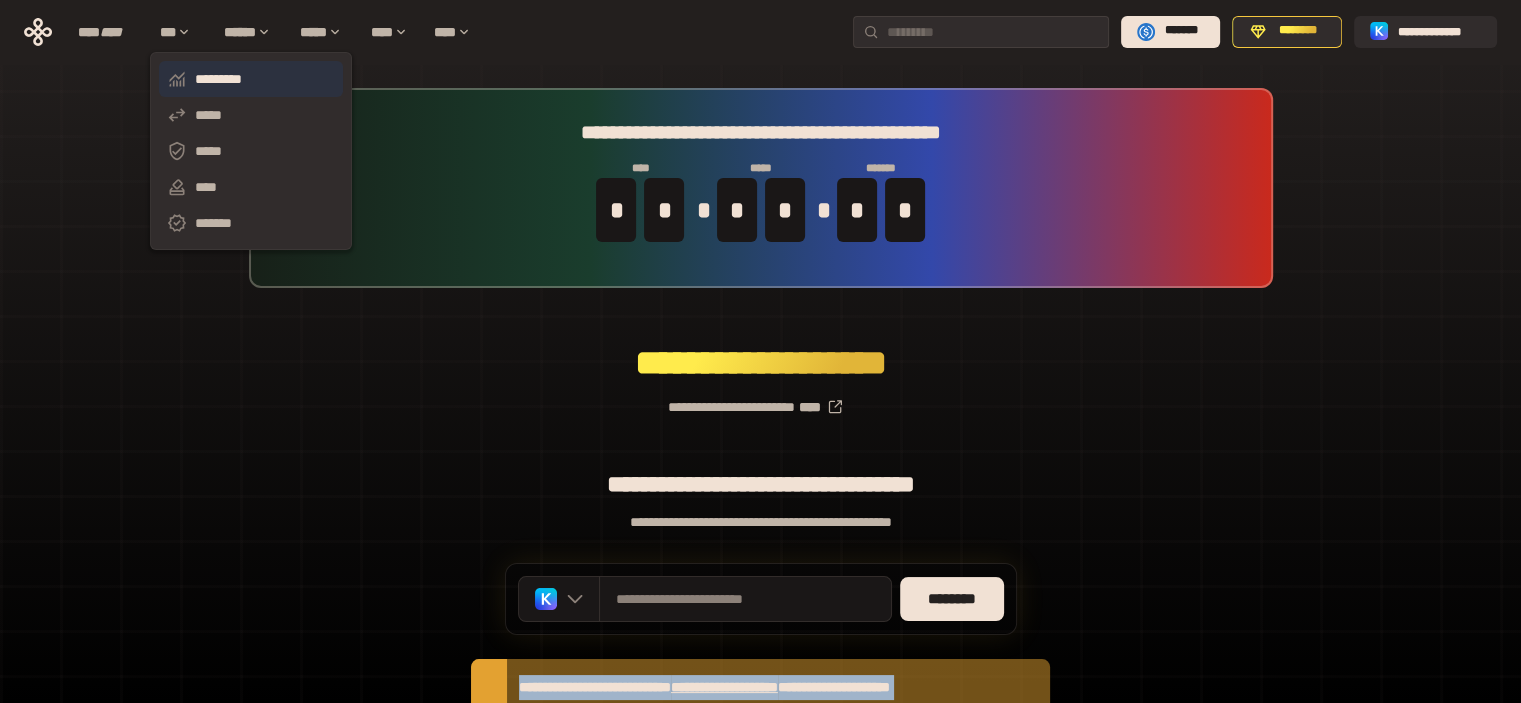 click on "*********" at bounding box center [251, 79] 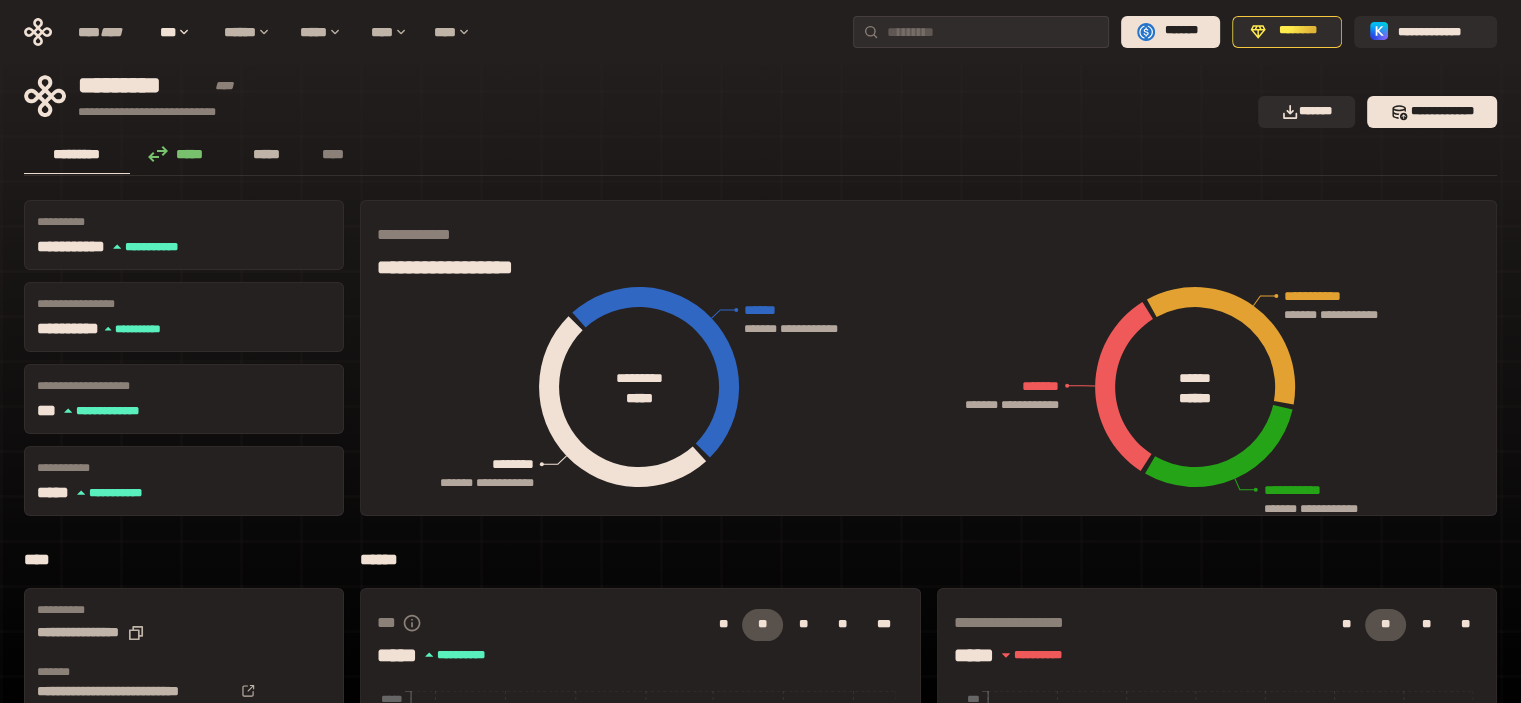 click on "*****" at bounding box center [267, 154] 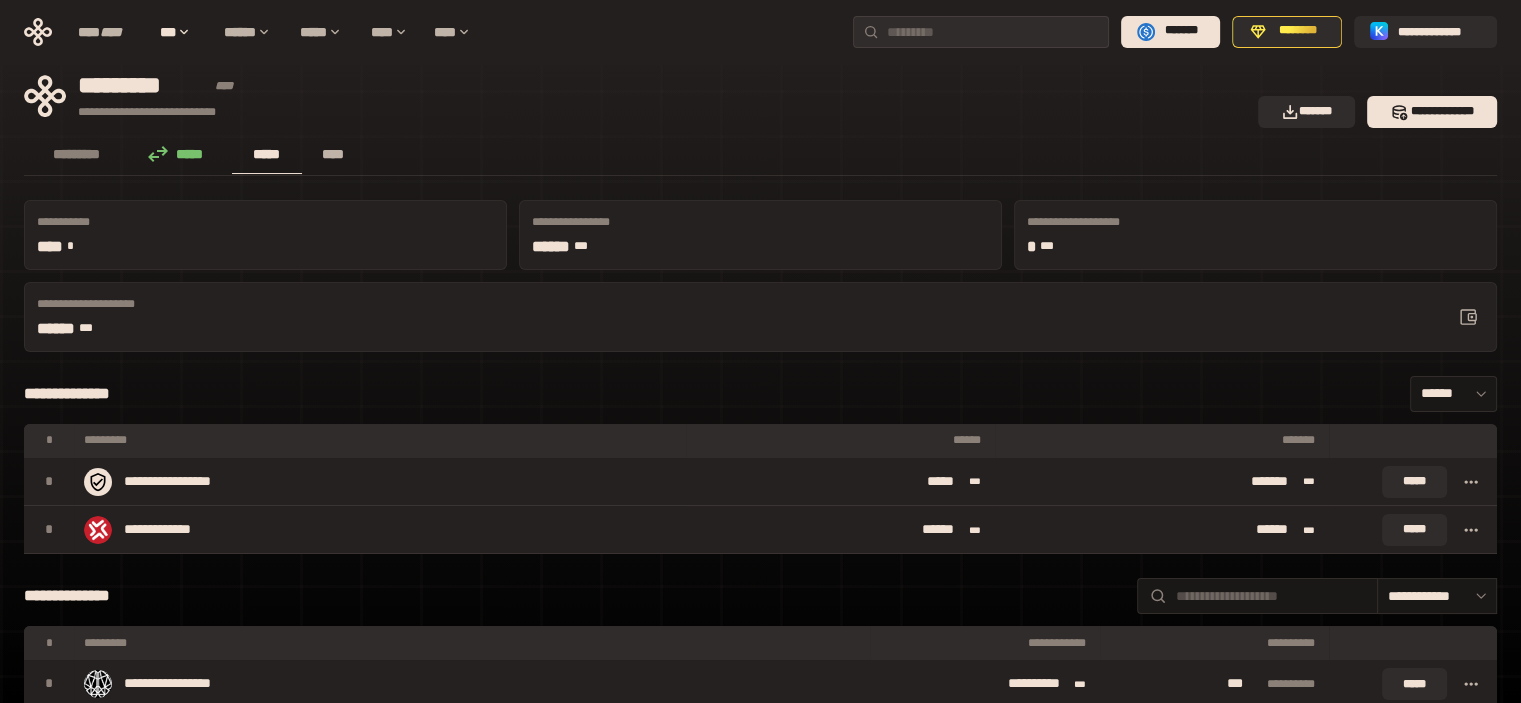 click on "****" at bounding box center (333, 155) 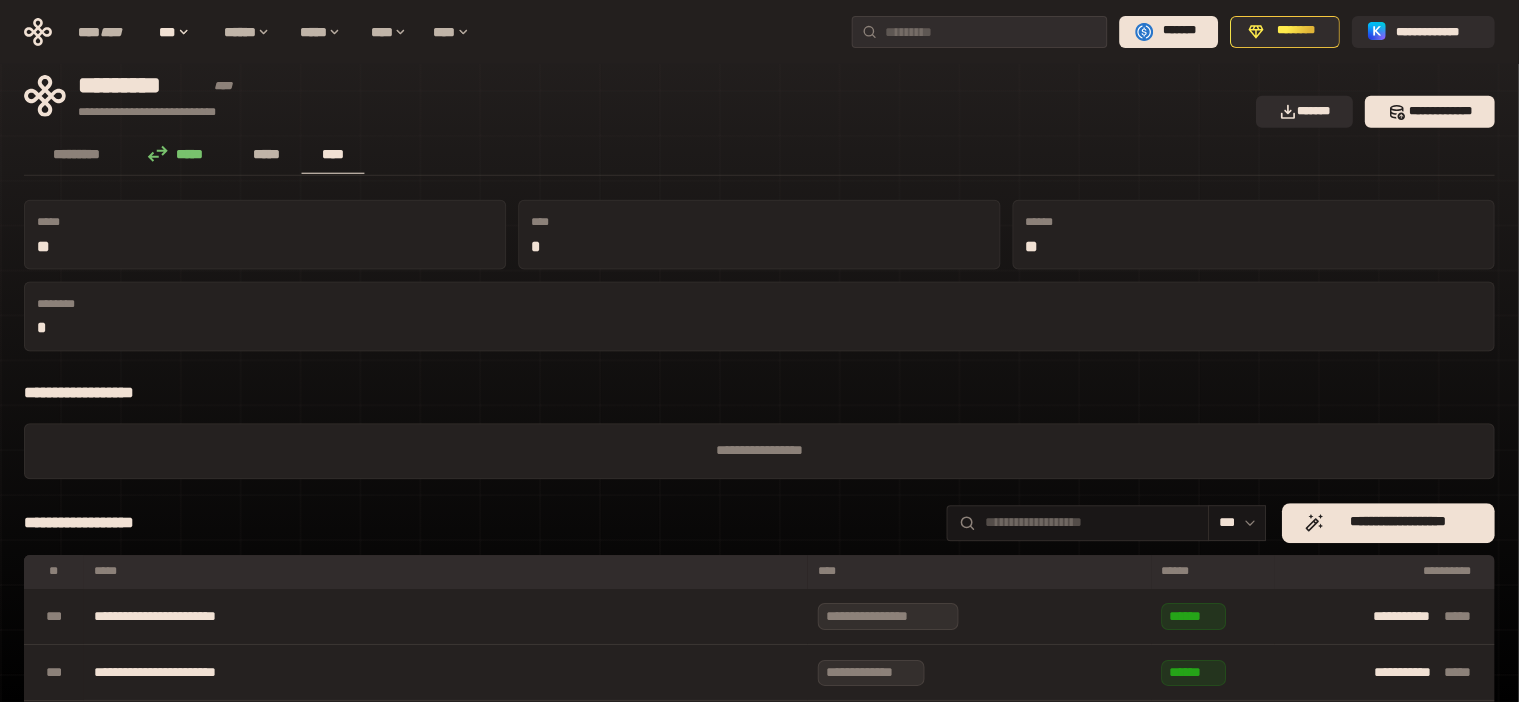 click on "*****" at bounding box center (267, 154) 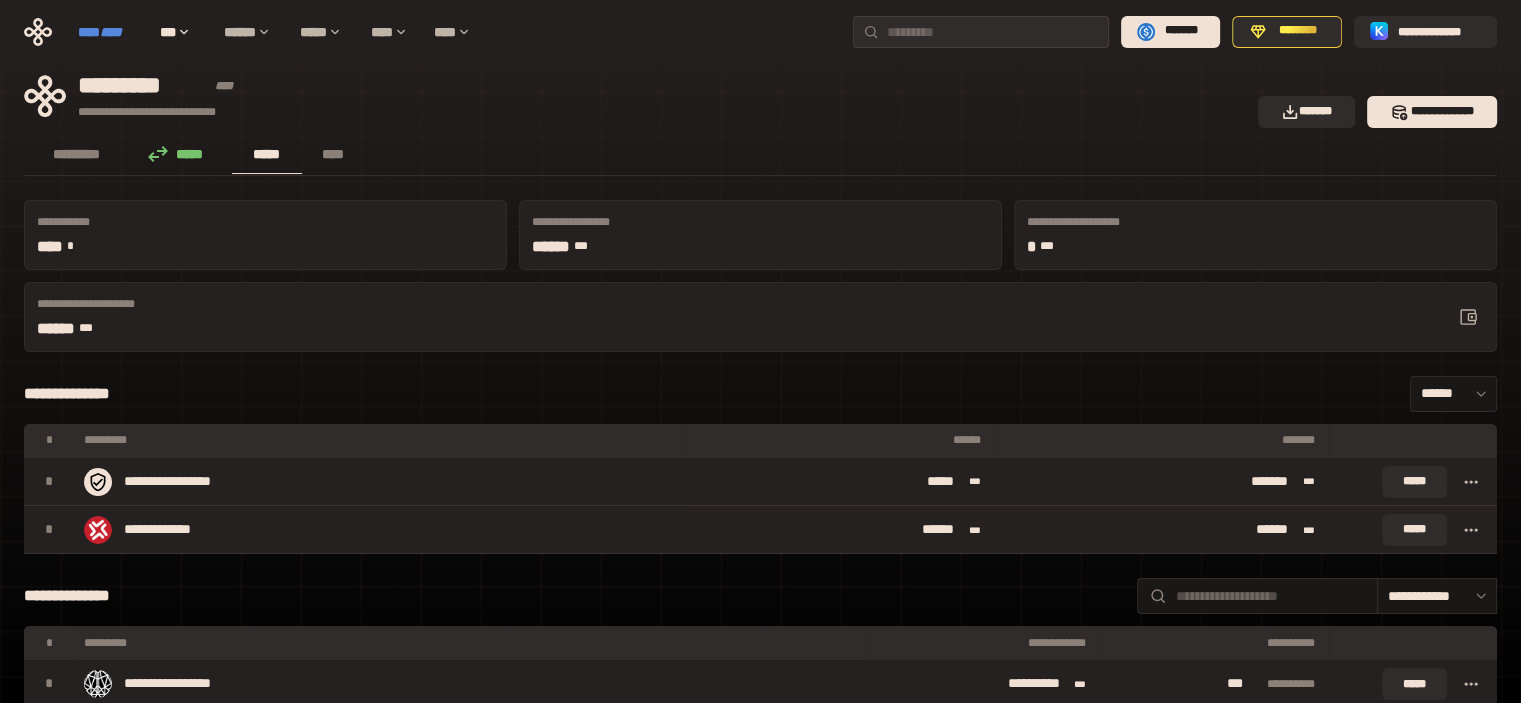 click on "****" at bounding box center [111, 32] 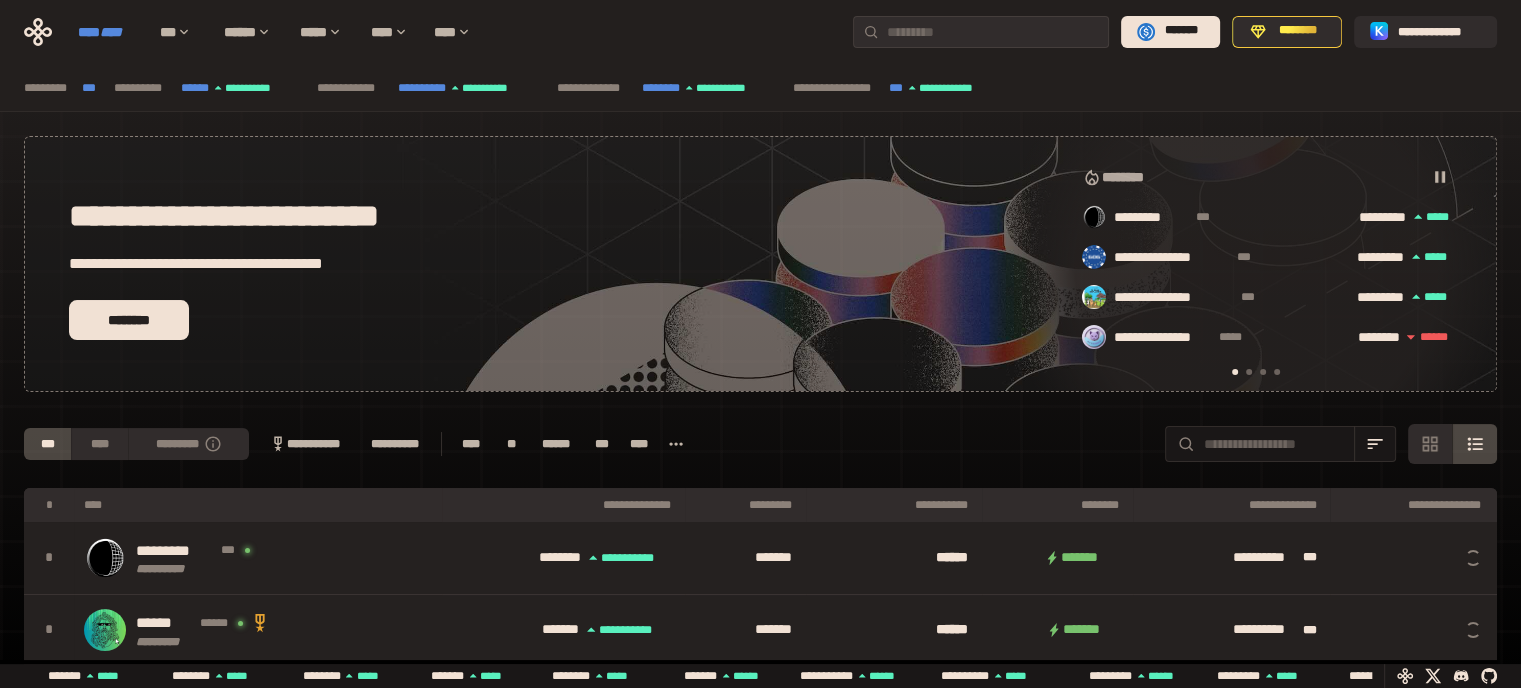 scroll, scrollTop: 0, scrollLeft: 16, axis: horizontal 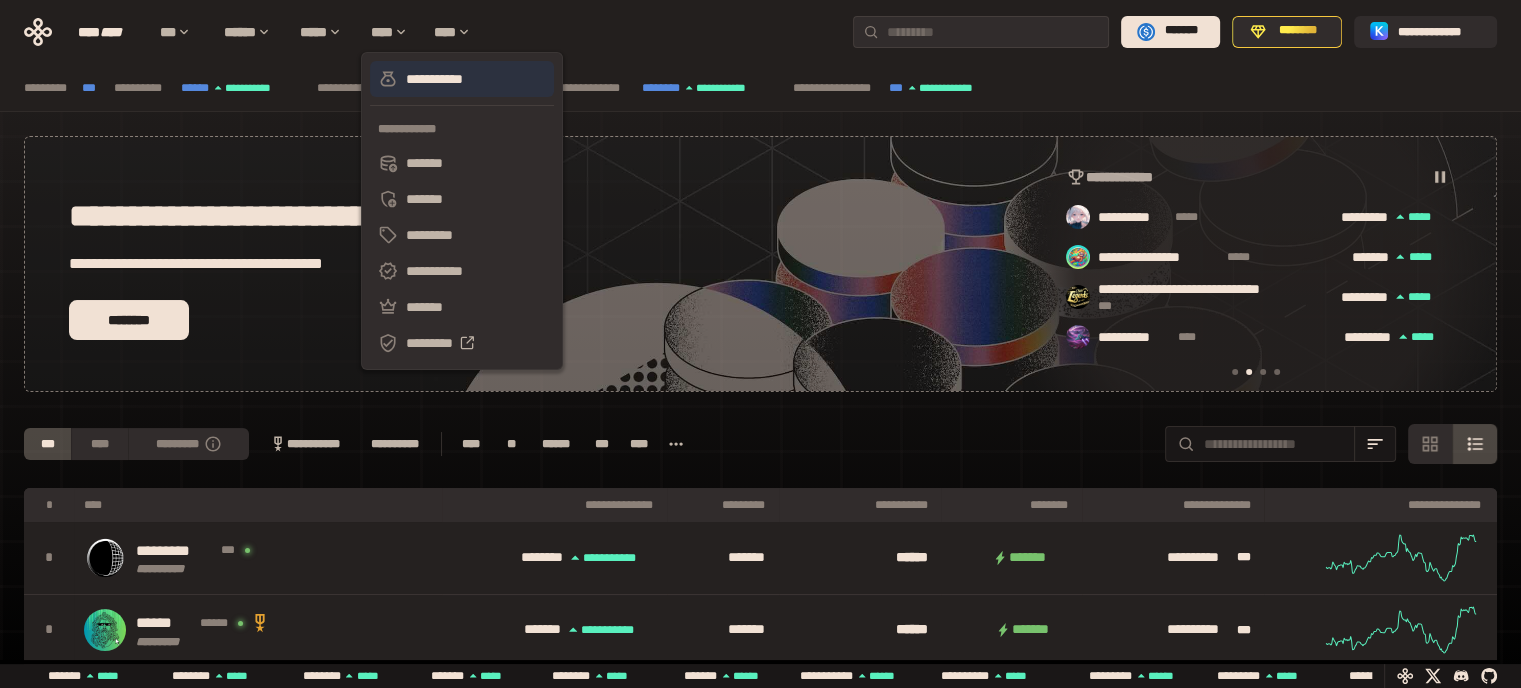 click on "**********" at bounding box center [462, 79] 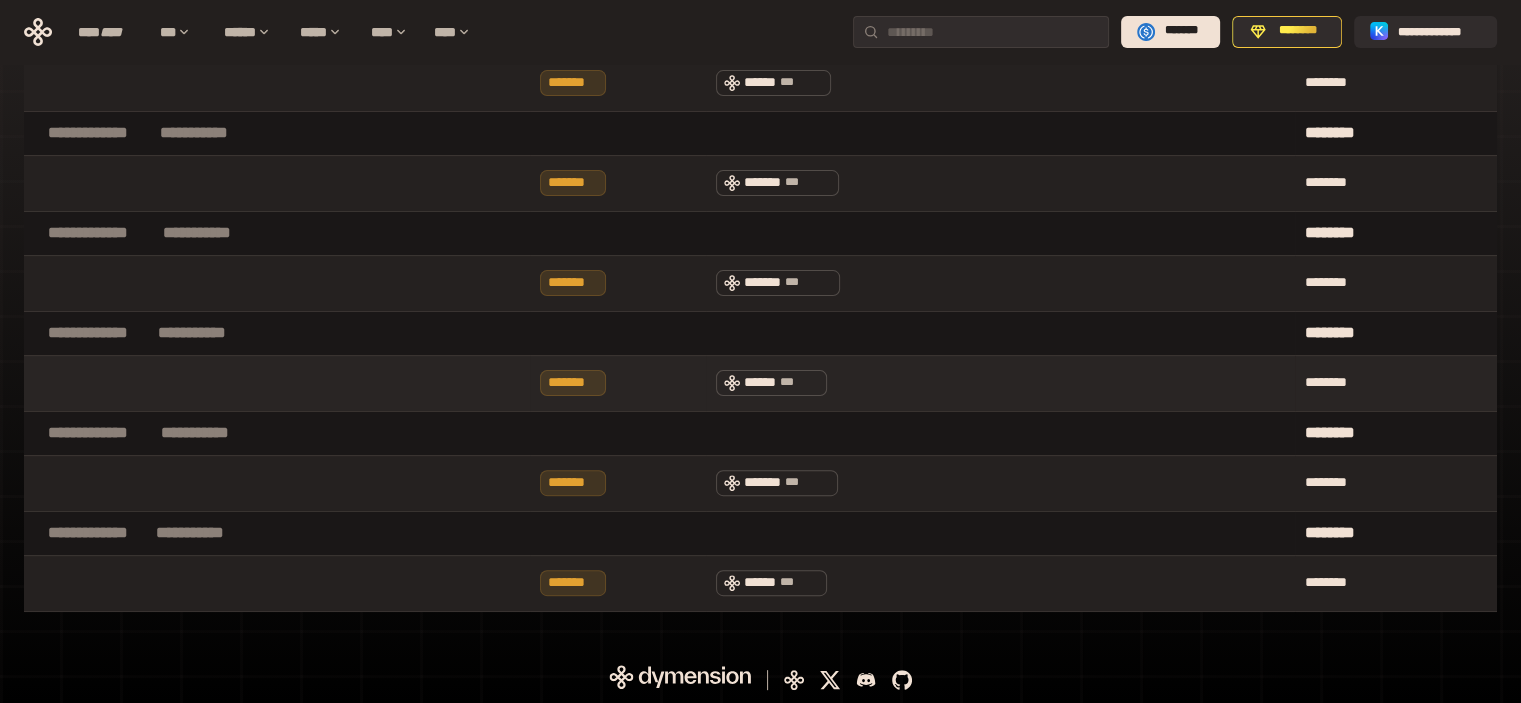 scroll, scrollTop: 0, scrollLeft: 0, axis: both 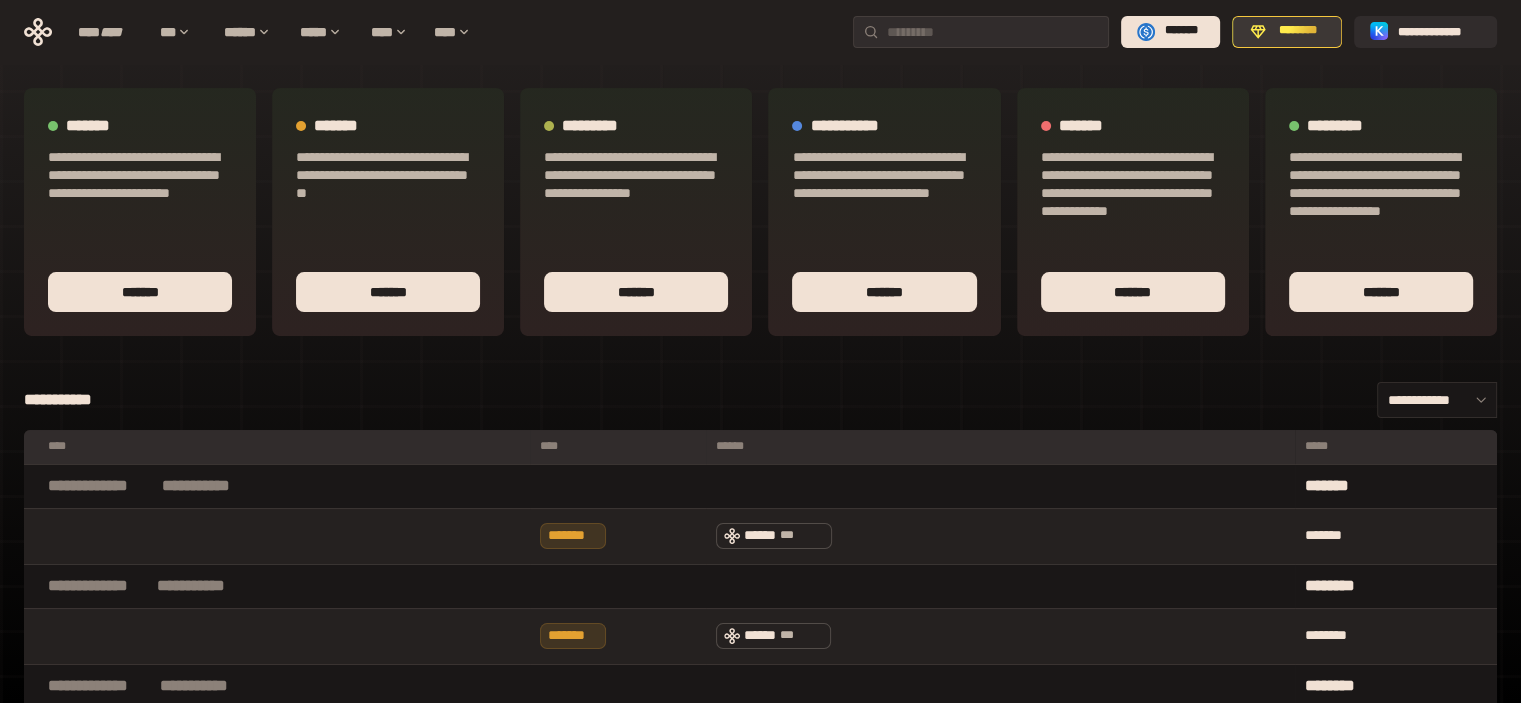 click on "********" at bounding box center [1298, 31] 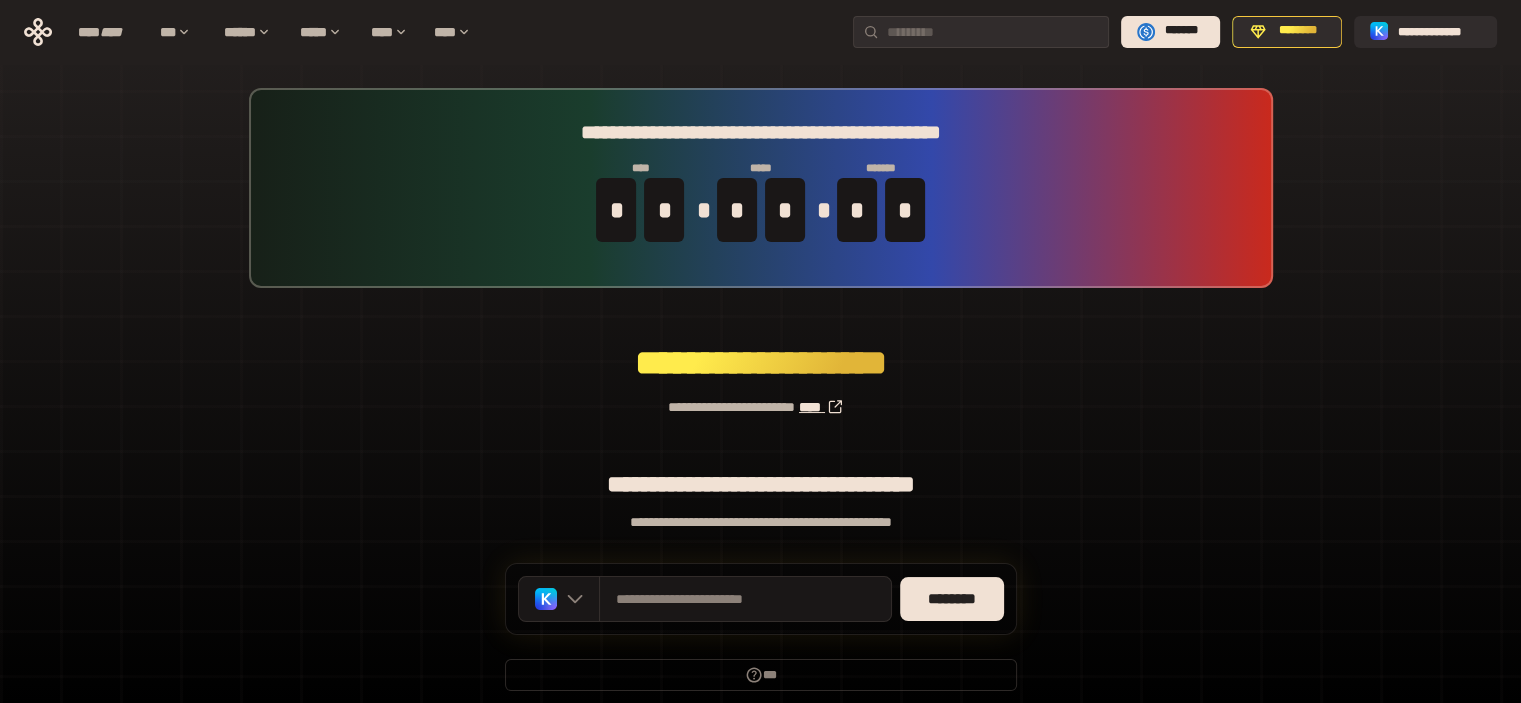 click 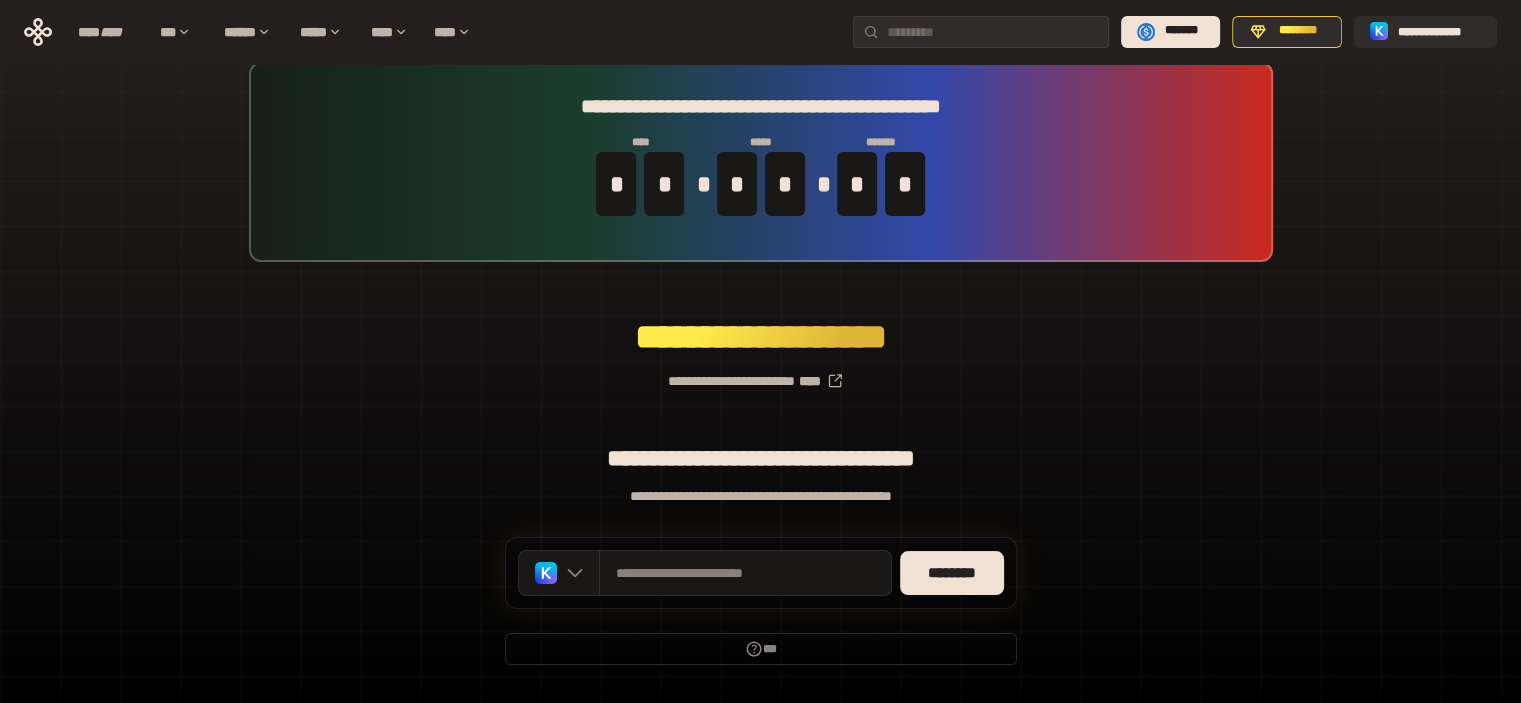 scroll, scrollTop: 0, scrollLeft: 0, axis: both 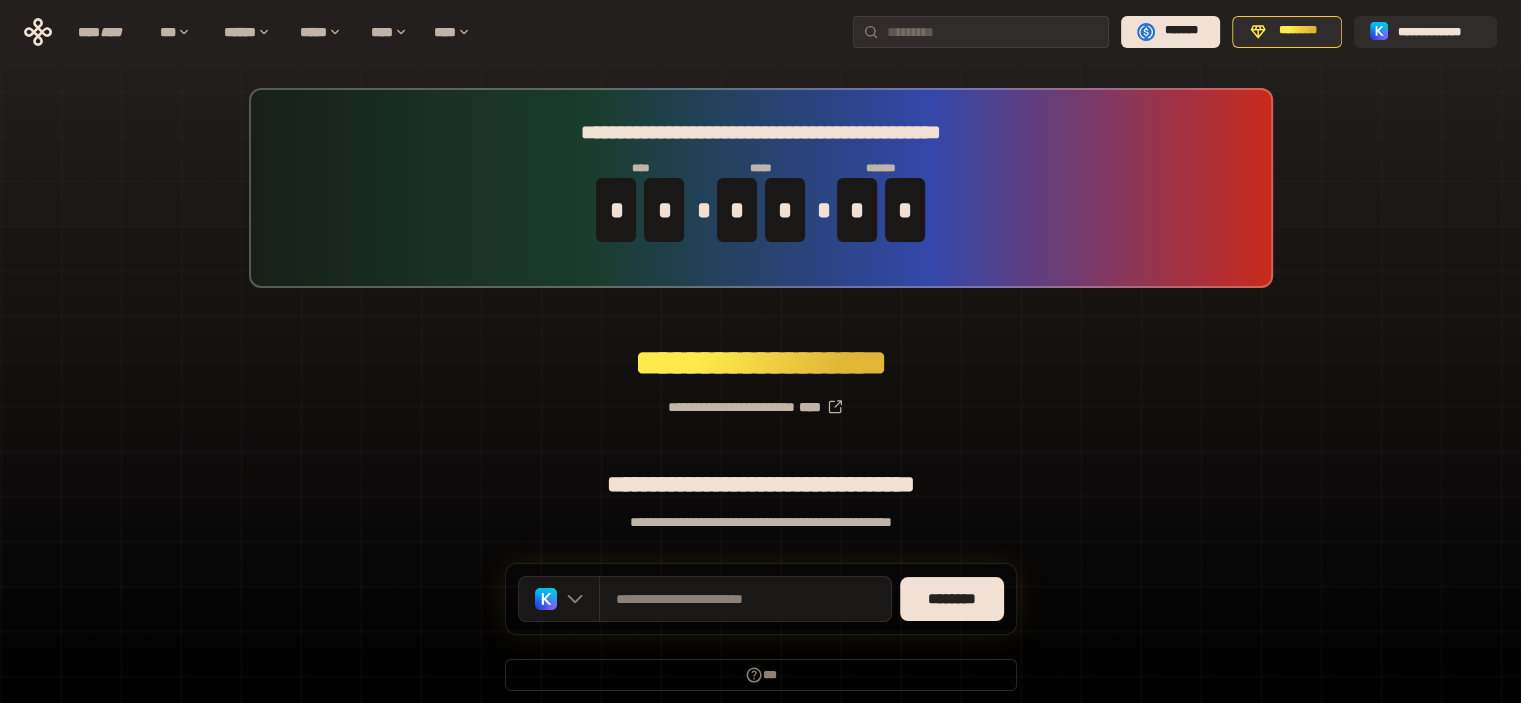 click on "**********" at bounding box center (760, 32) 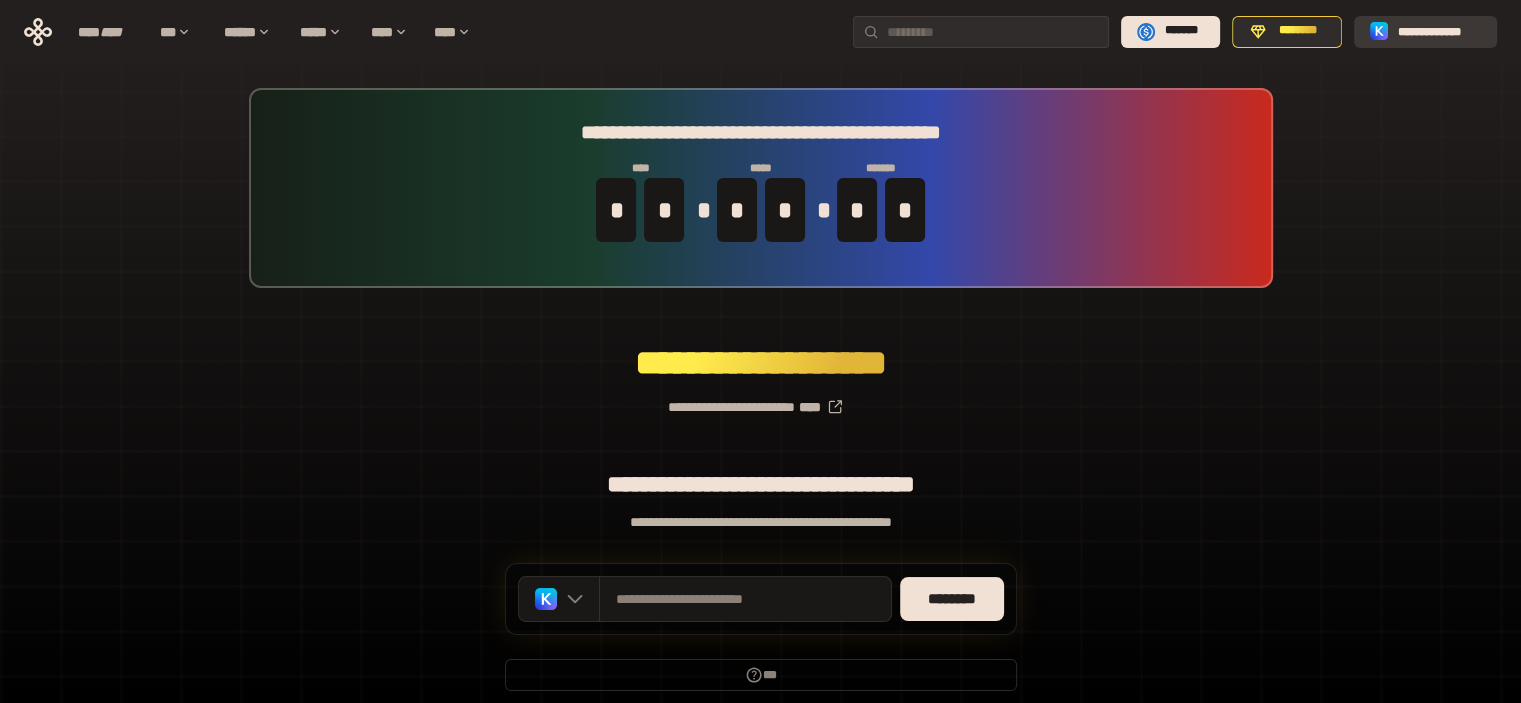click on "**********" at bounding box center (1439, 31) 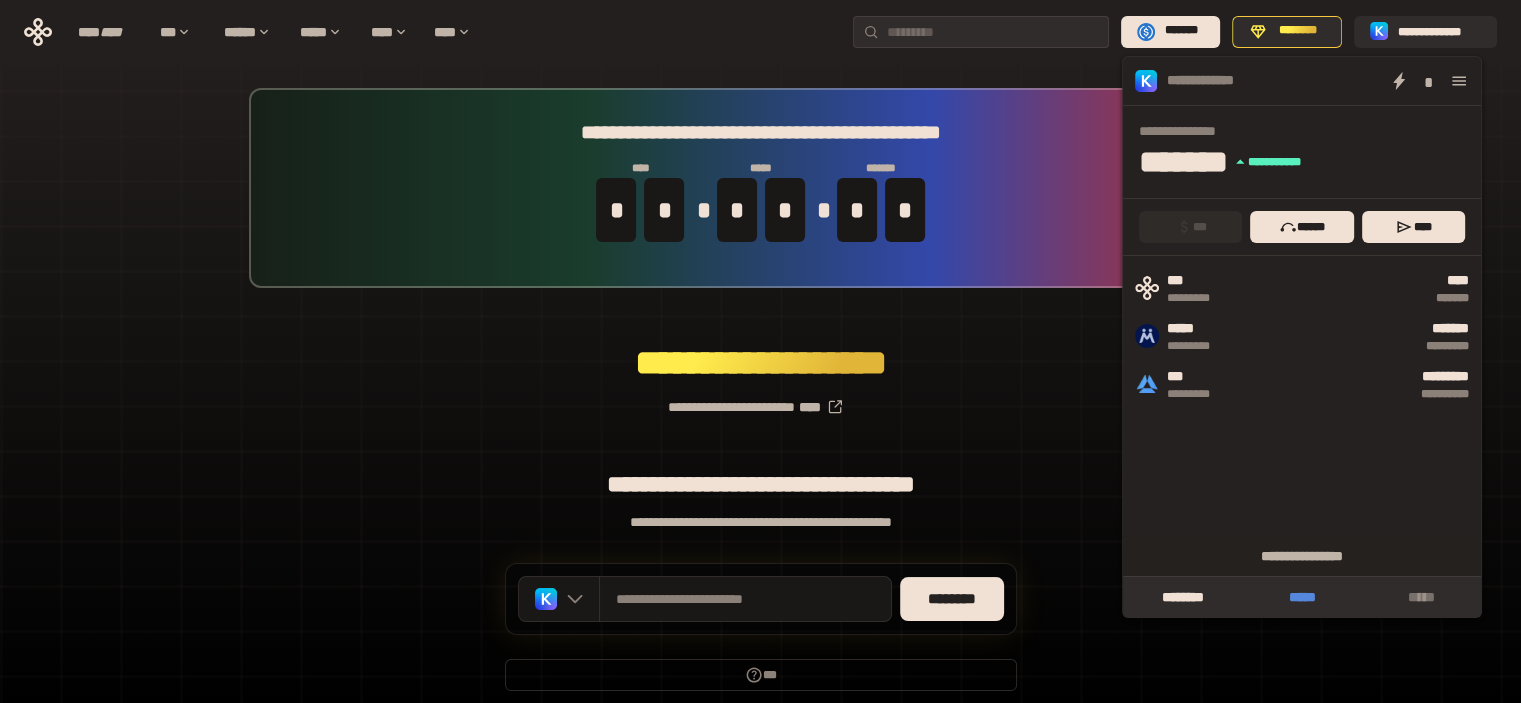 click on "*****" at bounding box center [1301, 597] 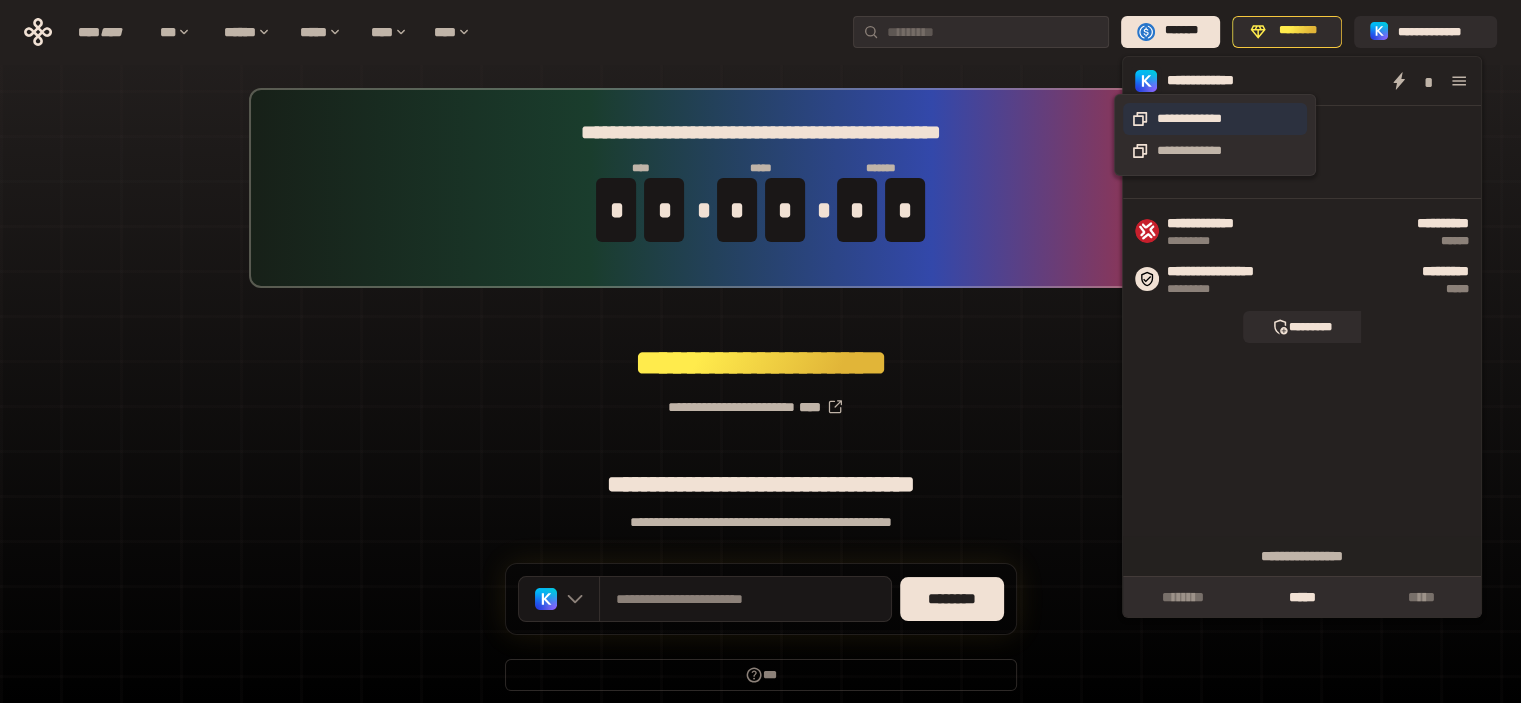 click on "**********" at bounding box center [1215, 119] 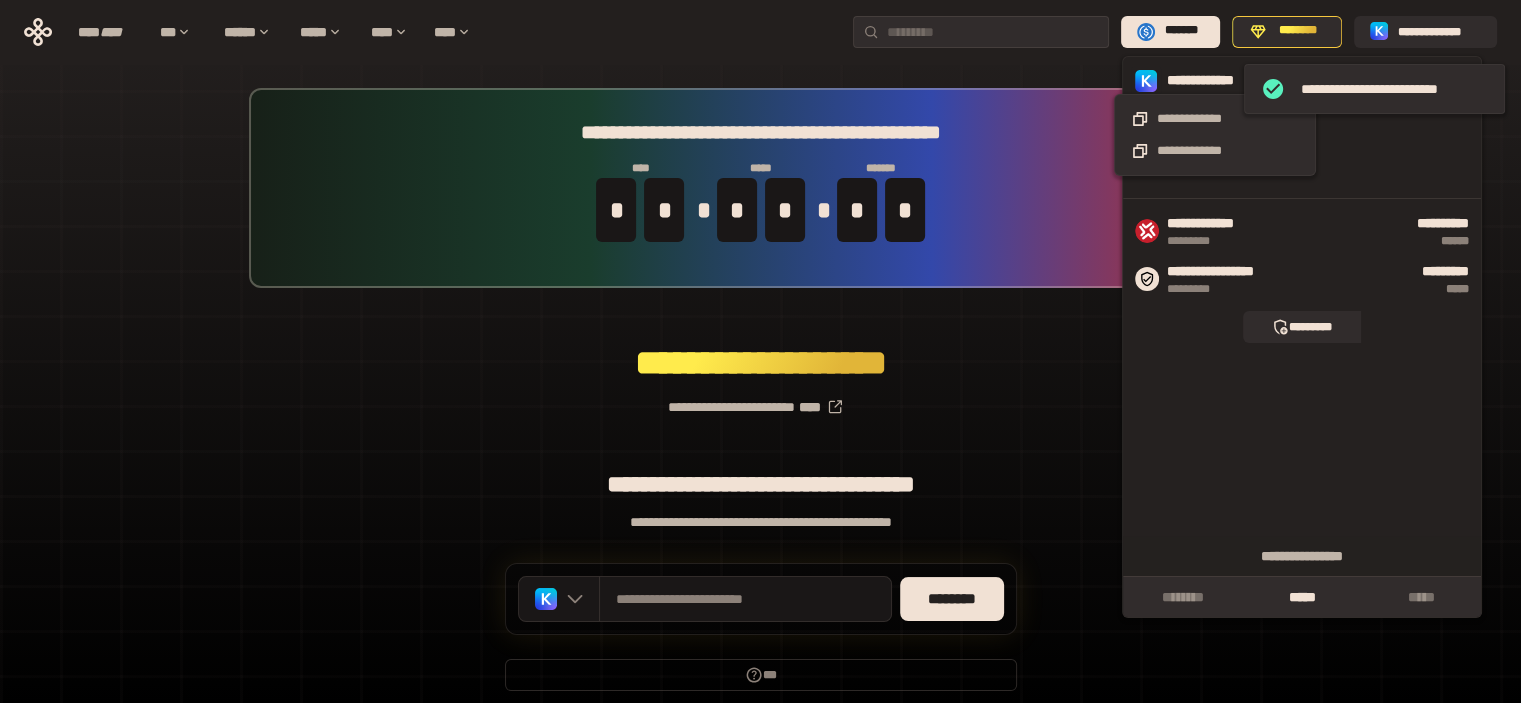 click on "**********" at bounding box center (1215, 81) 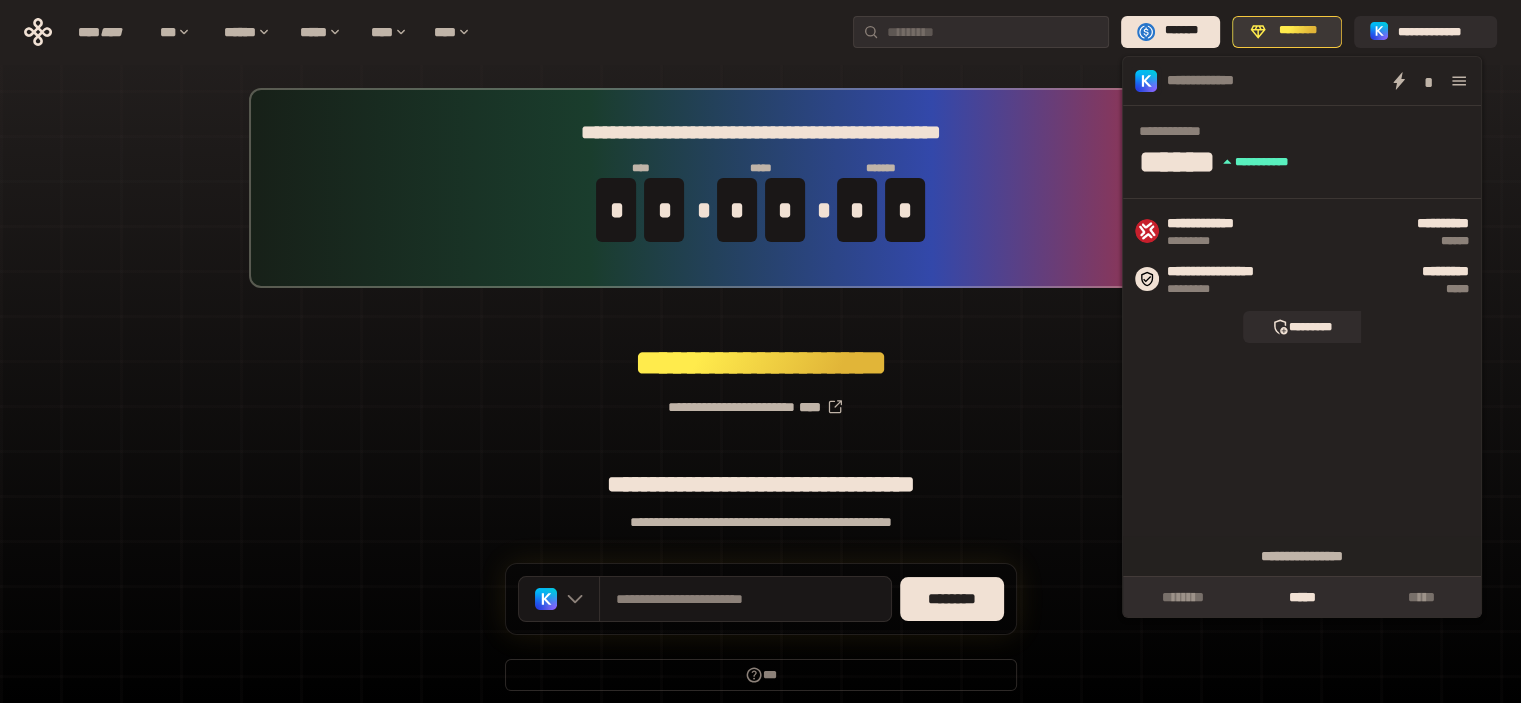 click on "********" at bounding box center (1298, 31) 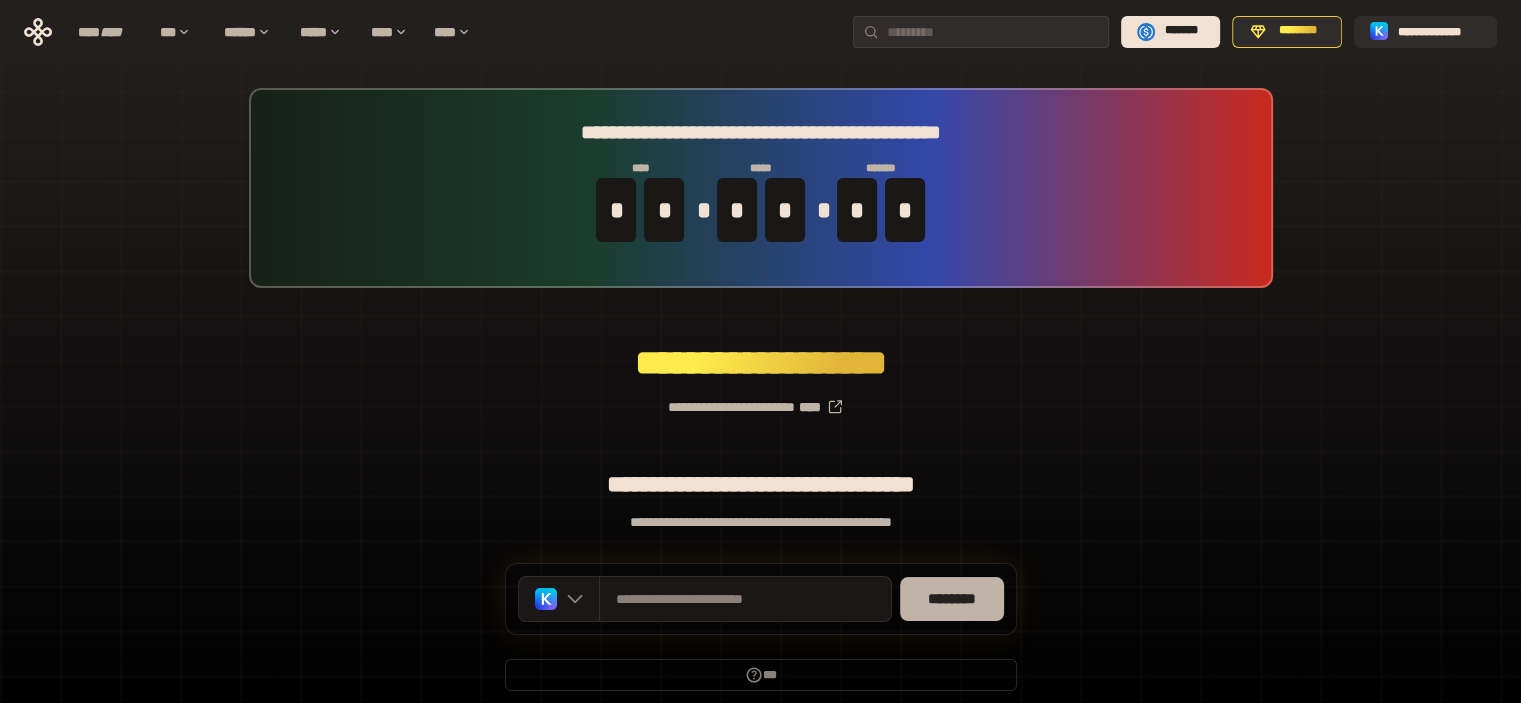 click on "********" at bounding box center [952, 599] 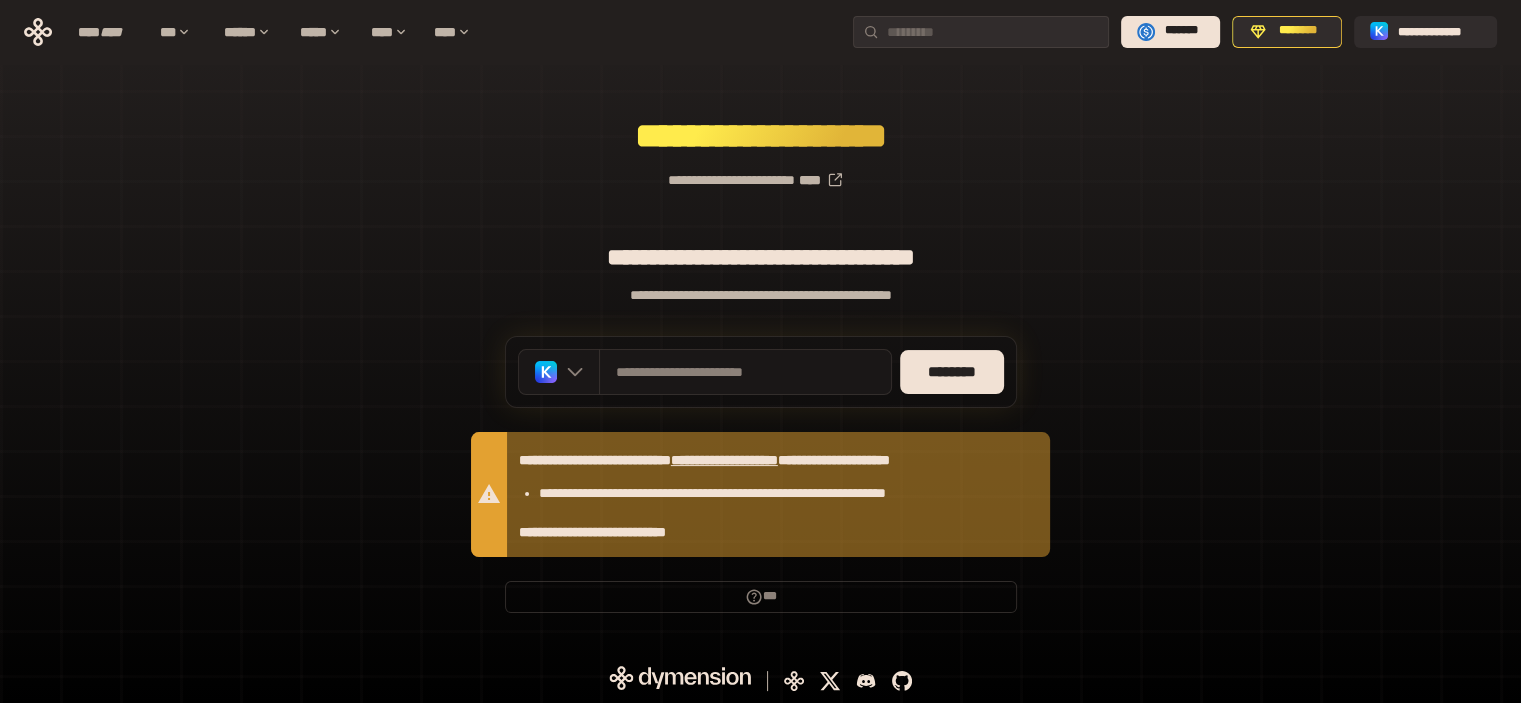 scroll, scrollTop: 228, scrollLeft: 0, axis: vertical 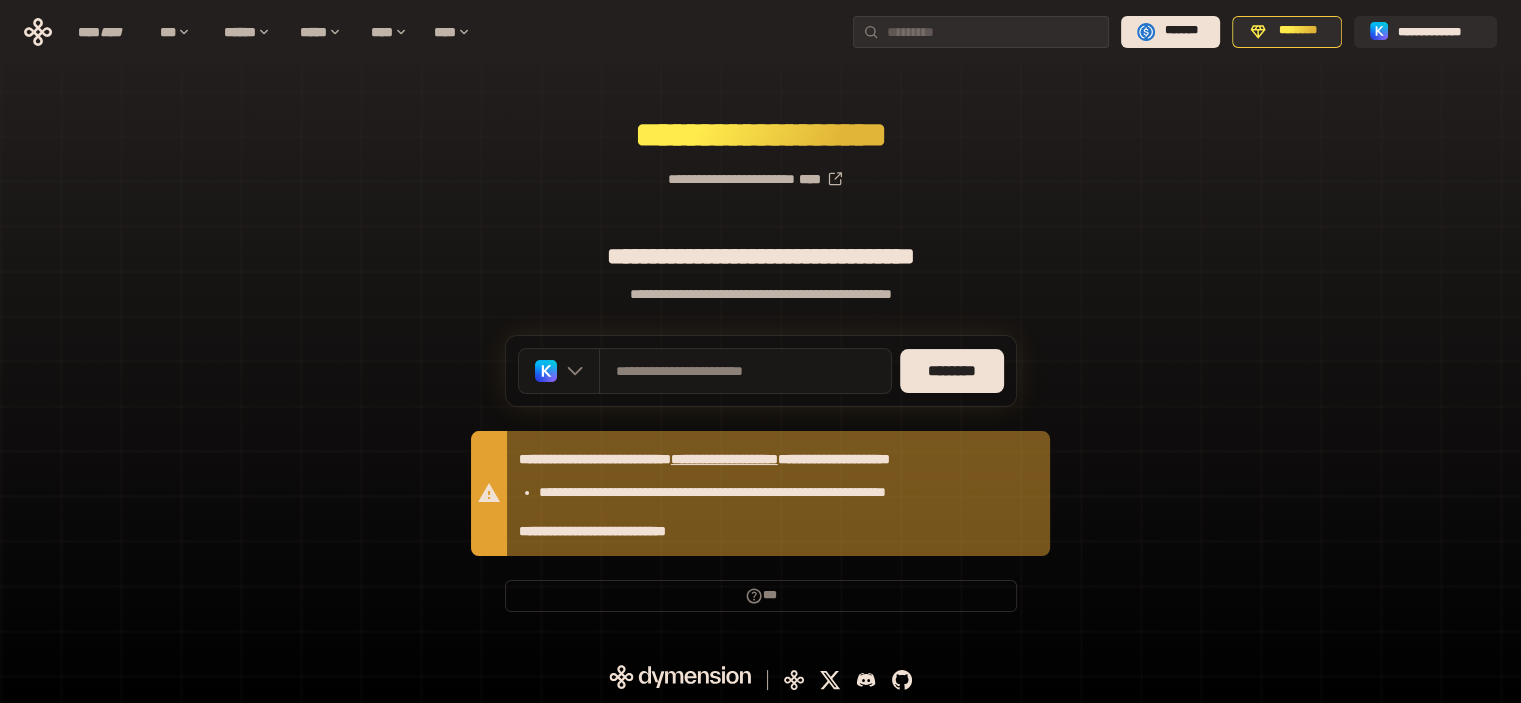 click on "**********" at bounding box center (724, 459) 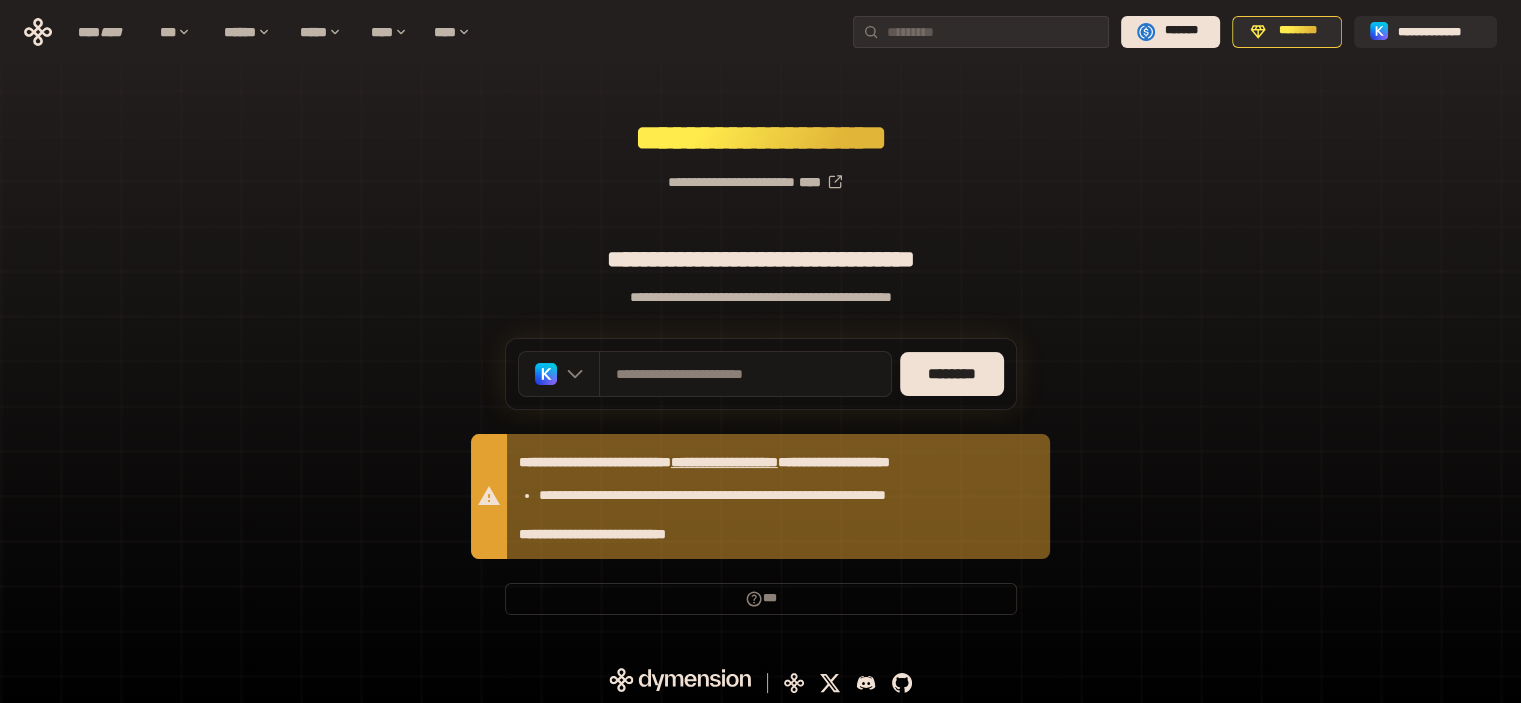 scroll, scrollTop: 228, scrollLeft: 0, axis: vertical 